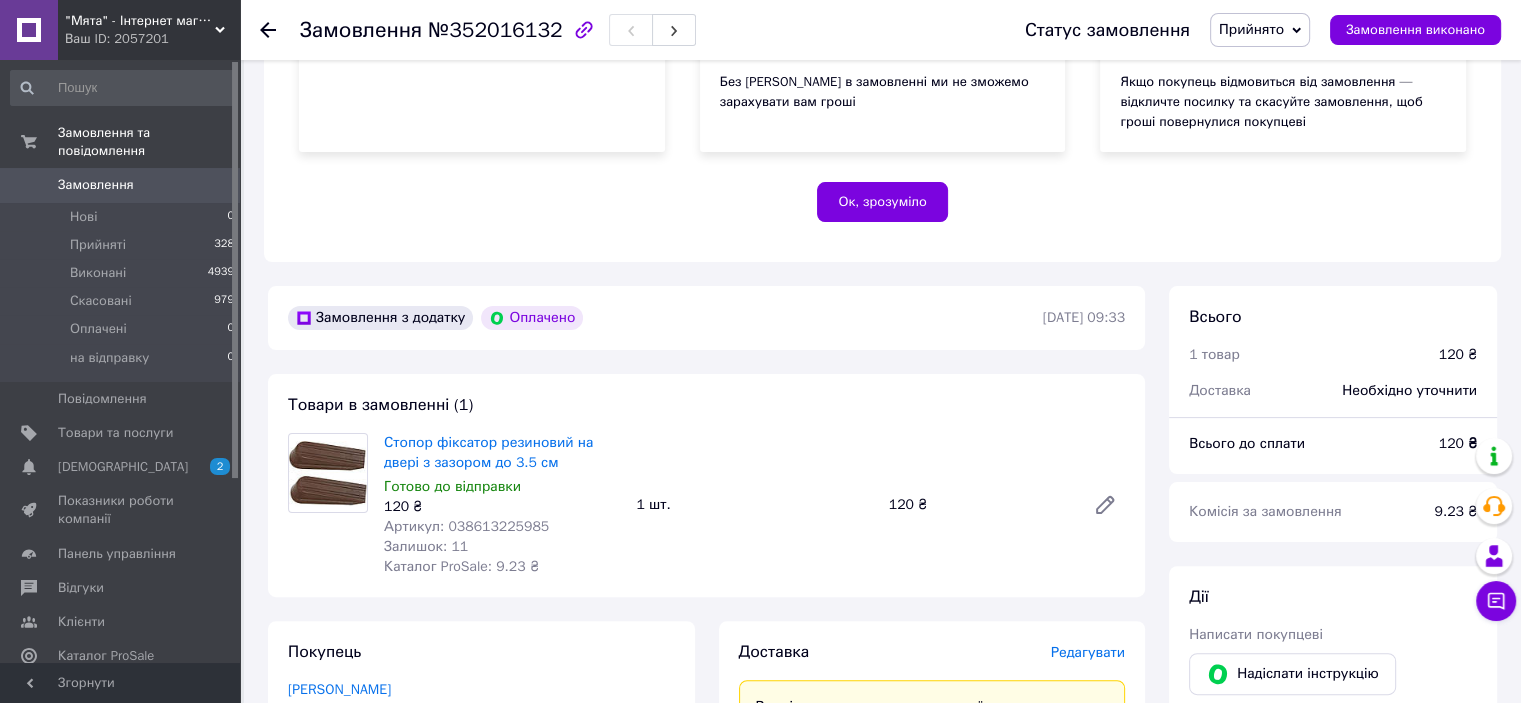 scroll, scrollTop: 400, scrollLeft: 0, axis: vertical 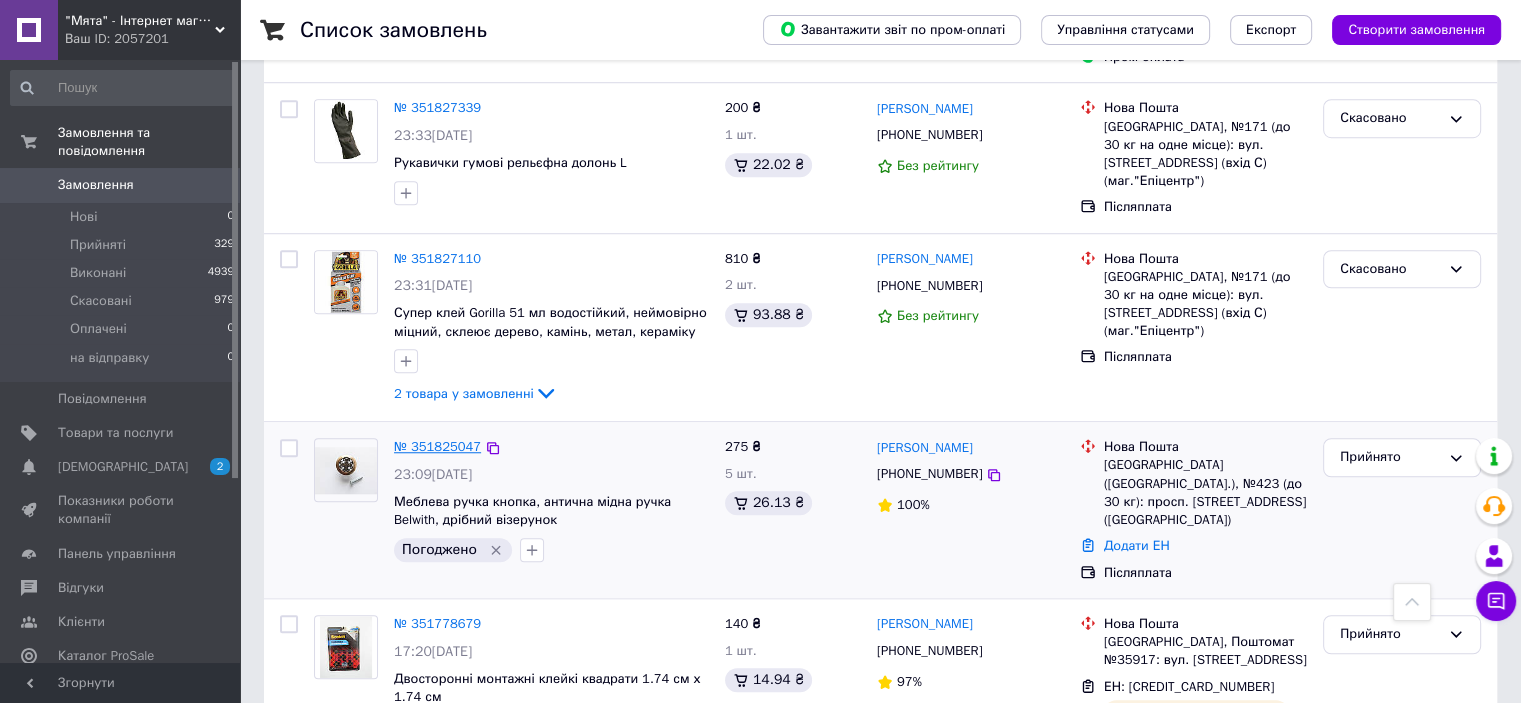 click on "№ 351825047" at bounding box center (437, 446) 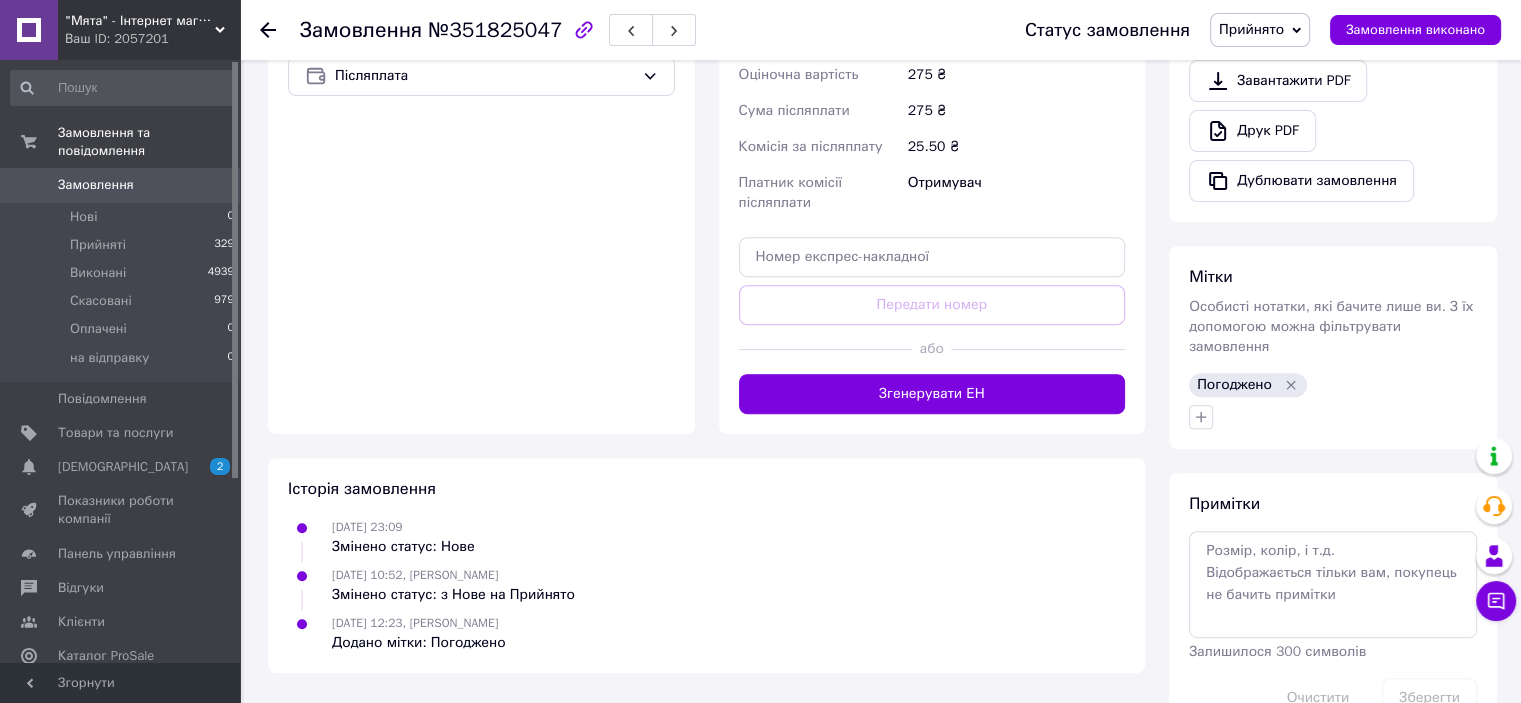scroll, scrollTop: 761, scrollLeft: 0, axis: vertical 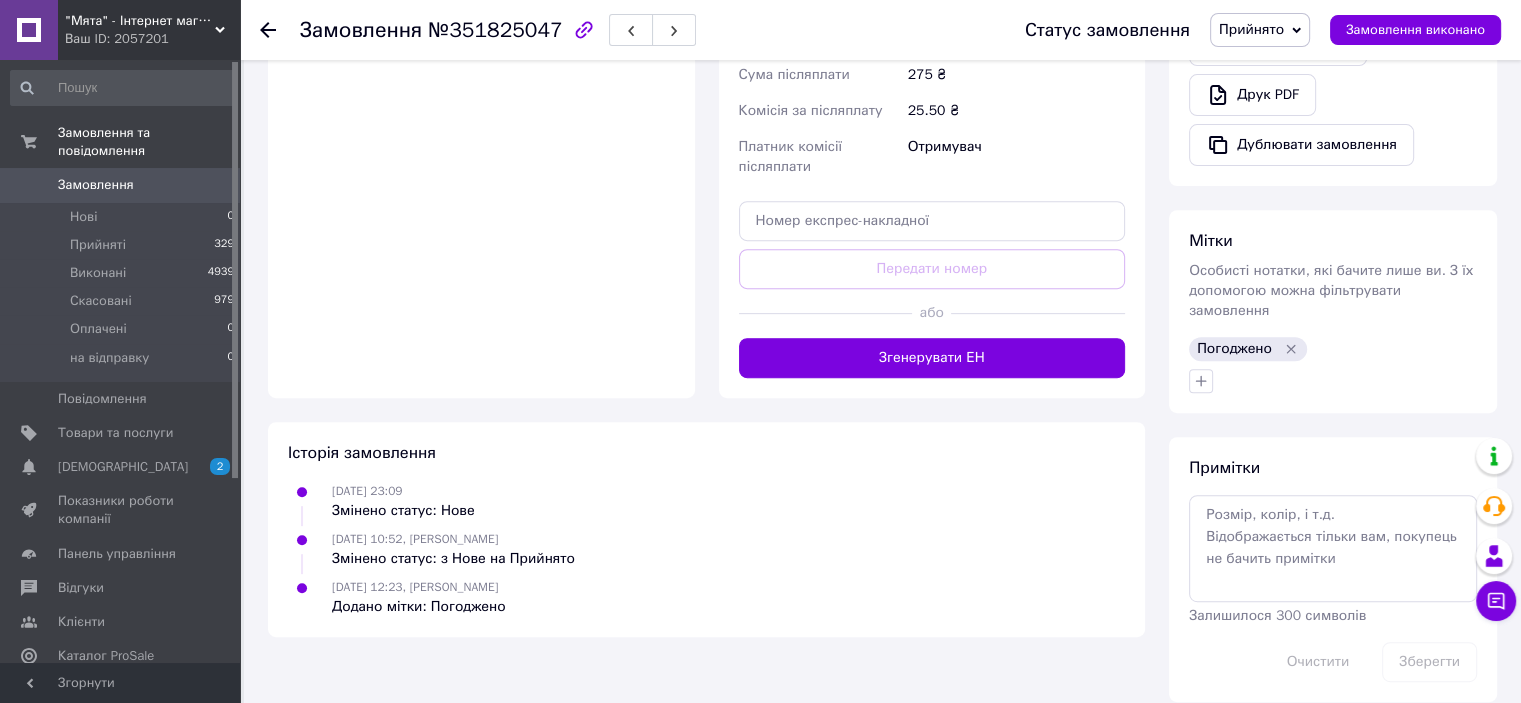click 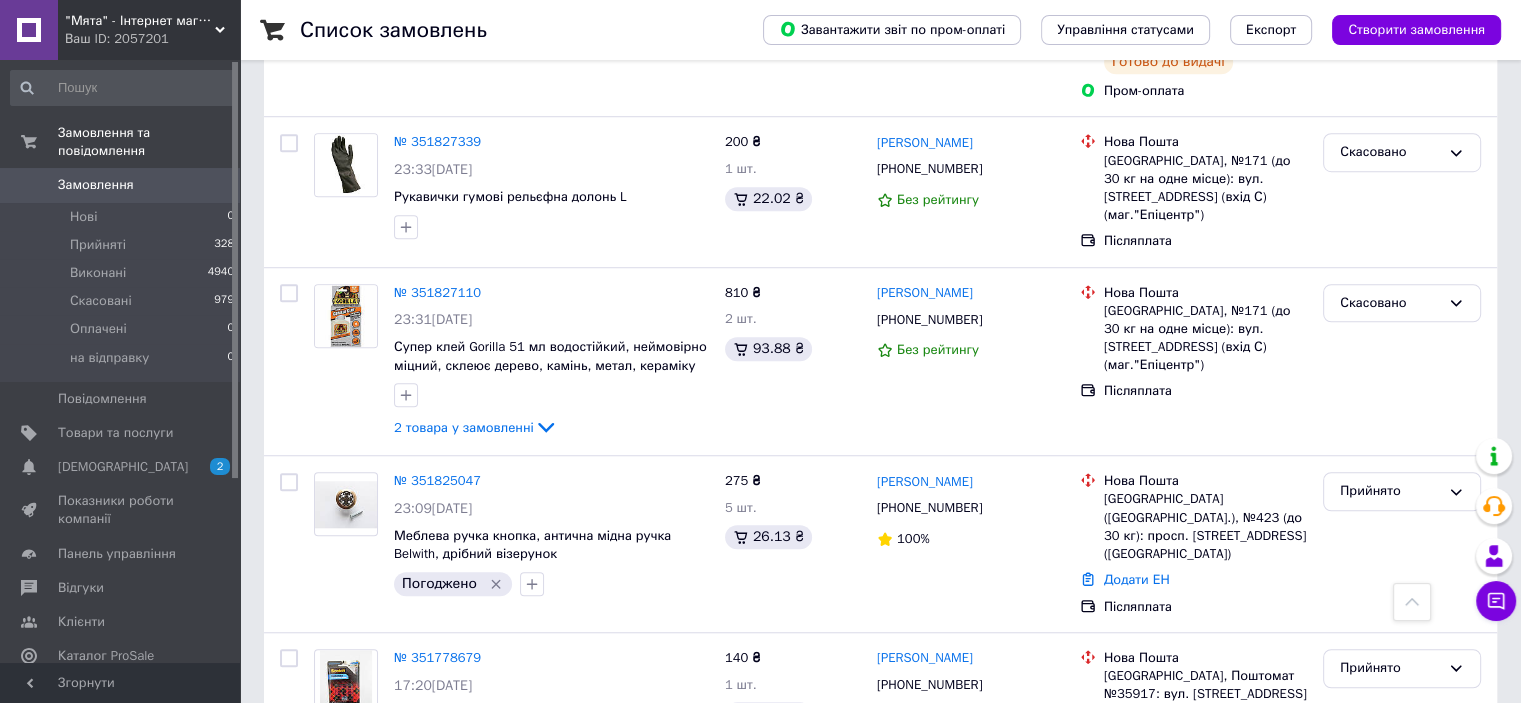 scroll, scrollTop: 1500, scrollLeft: 0, axis: vertical 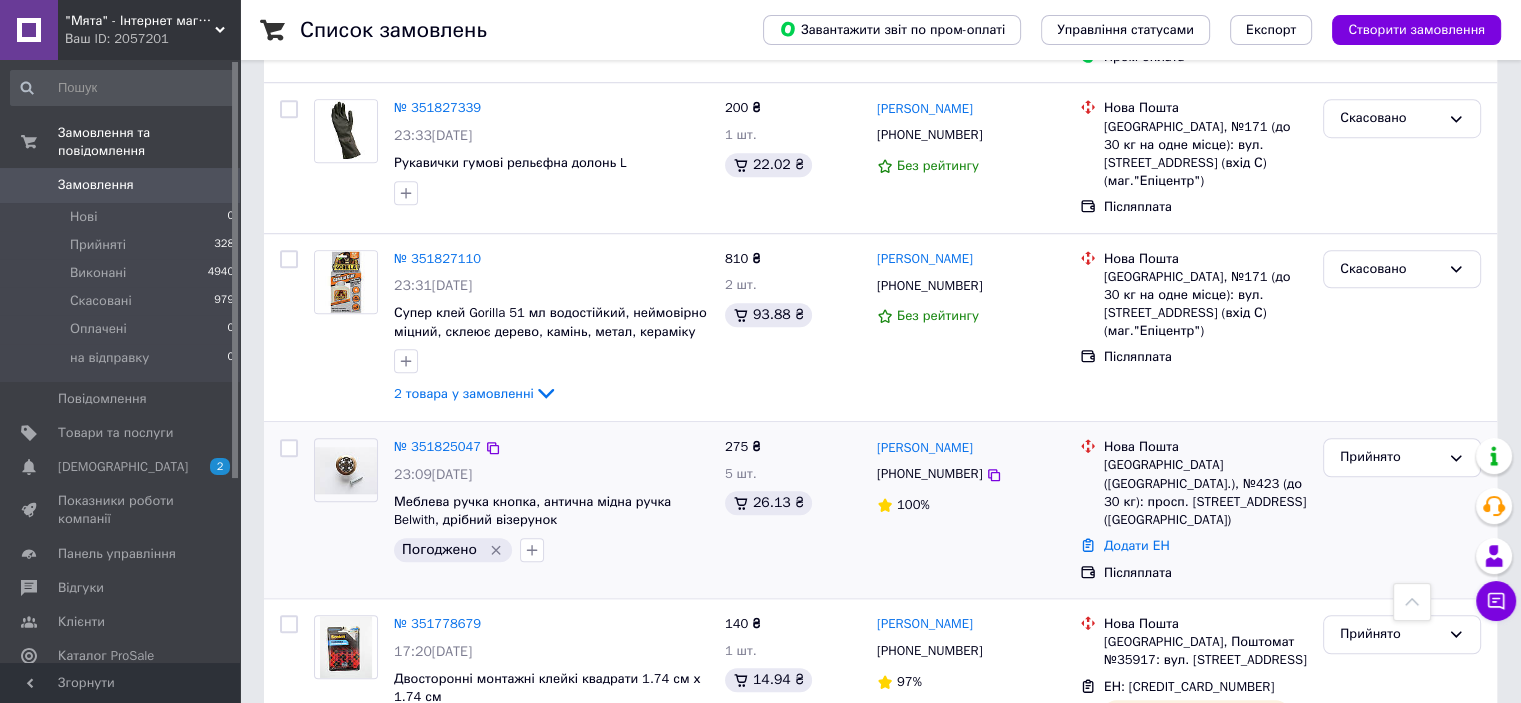 drag, startPoint x: 526, startPoint y: 494, endPoint x: 576, endPoint y: 483, distance: 51.1957 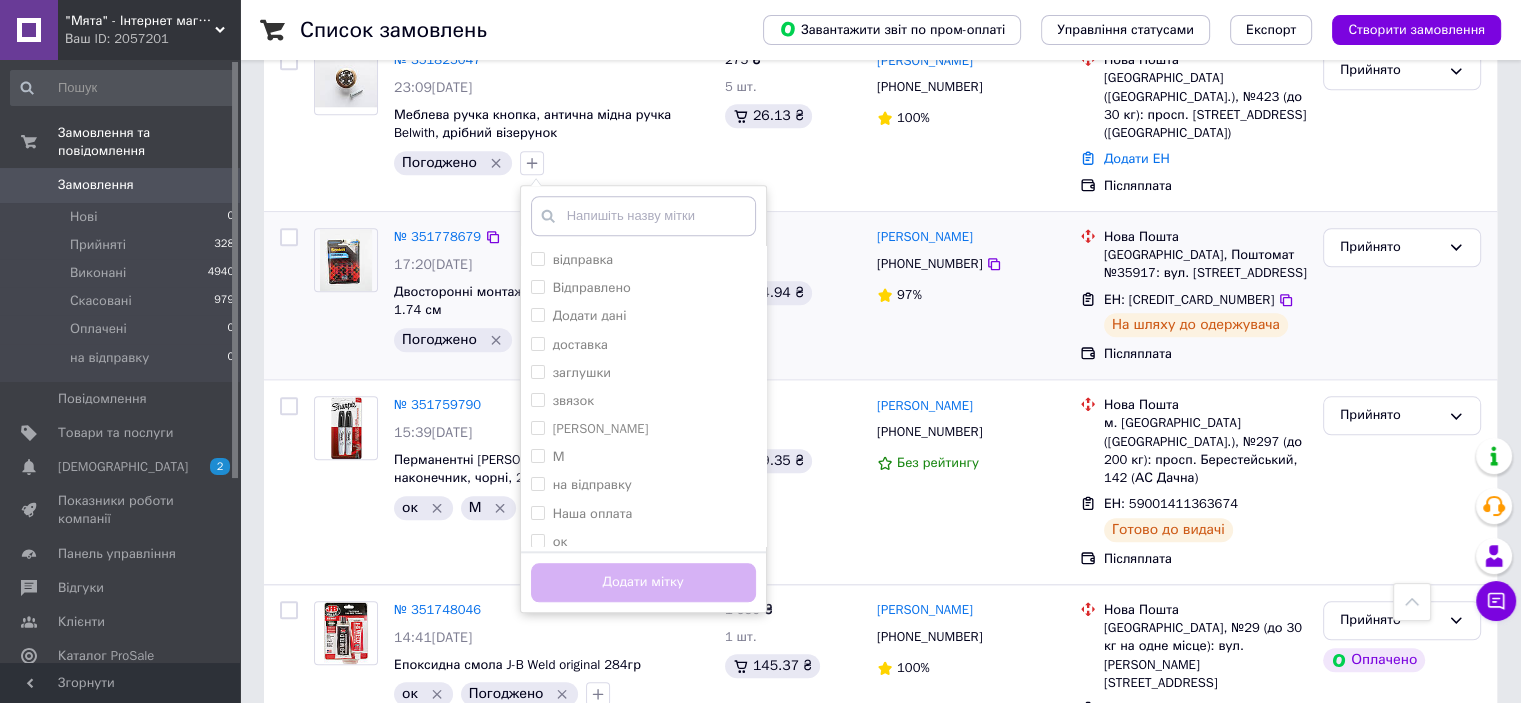 scroll, scrollTop: 1900, scrollLeft: 0, axis: vertical 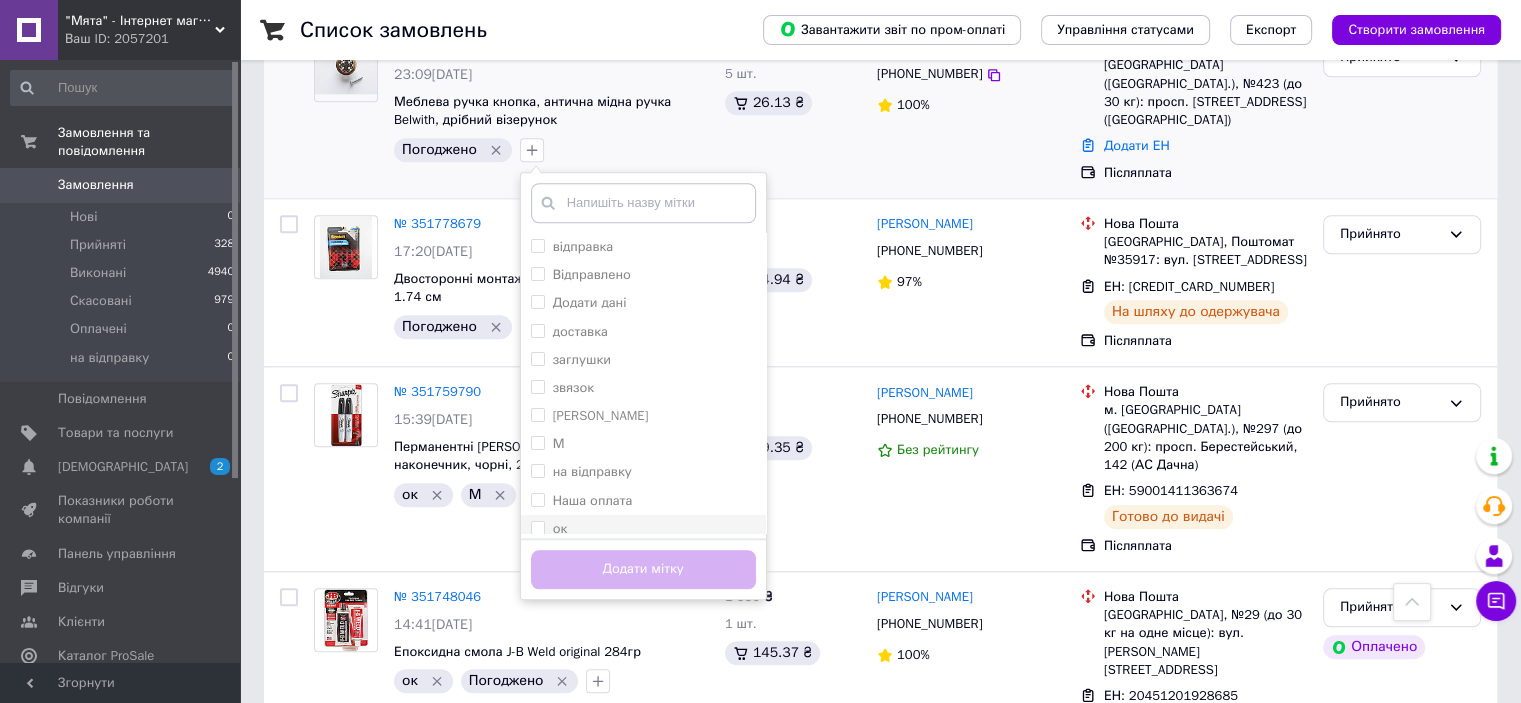 click on "ок" at bounding box center (537, 527) 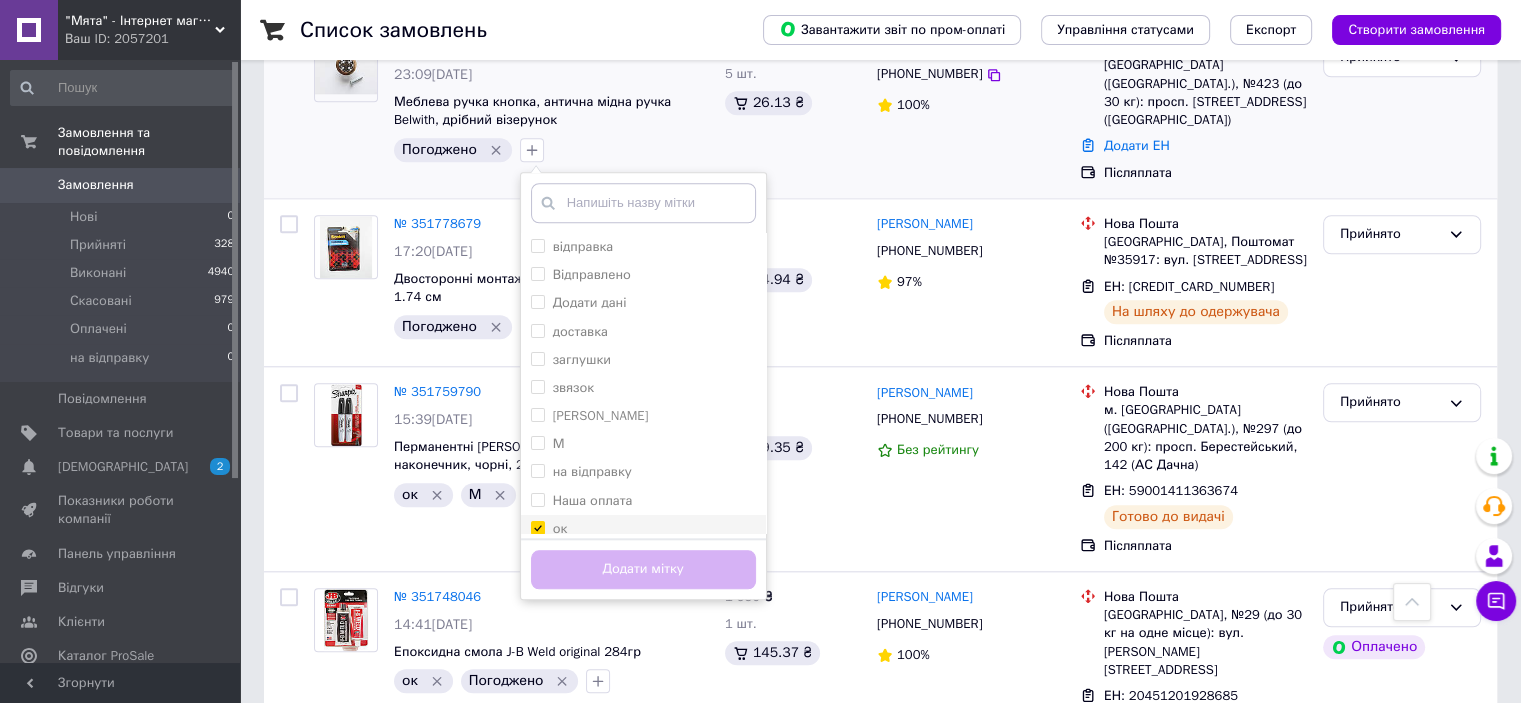 checkbox on "true" 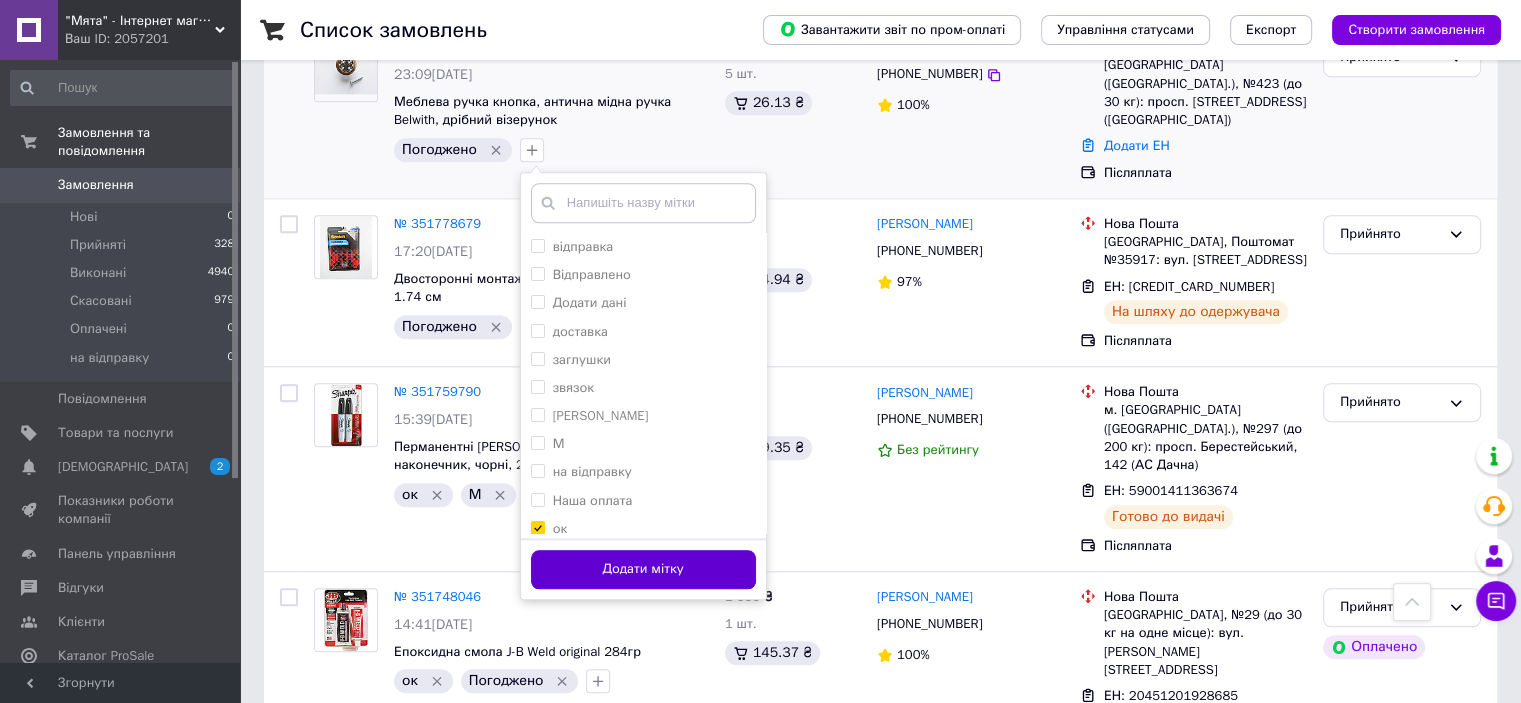 click on "Додати мітку" at bounding box center [643, 569] 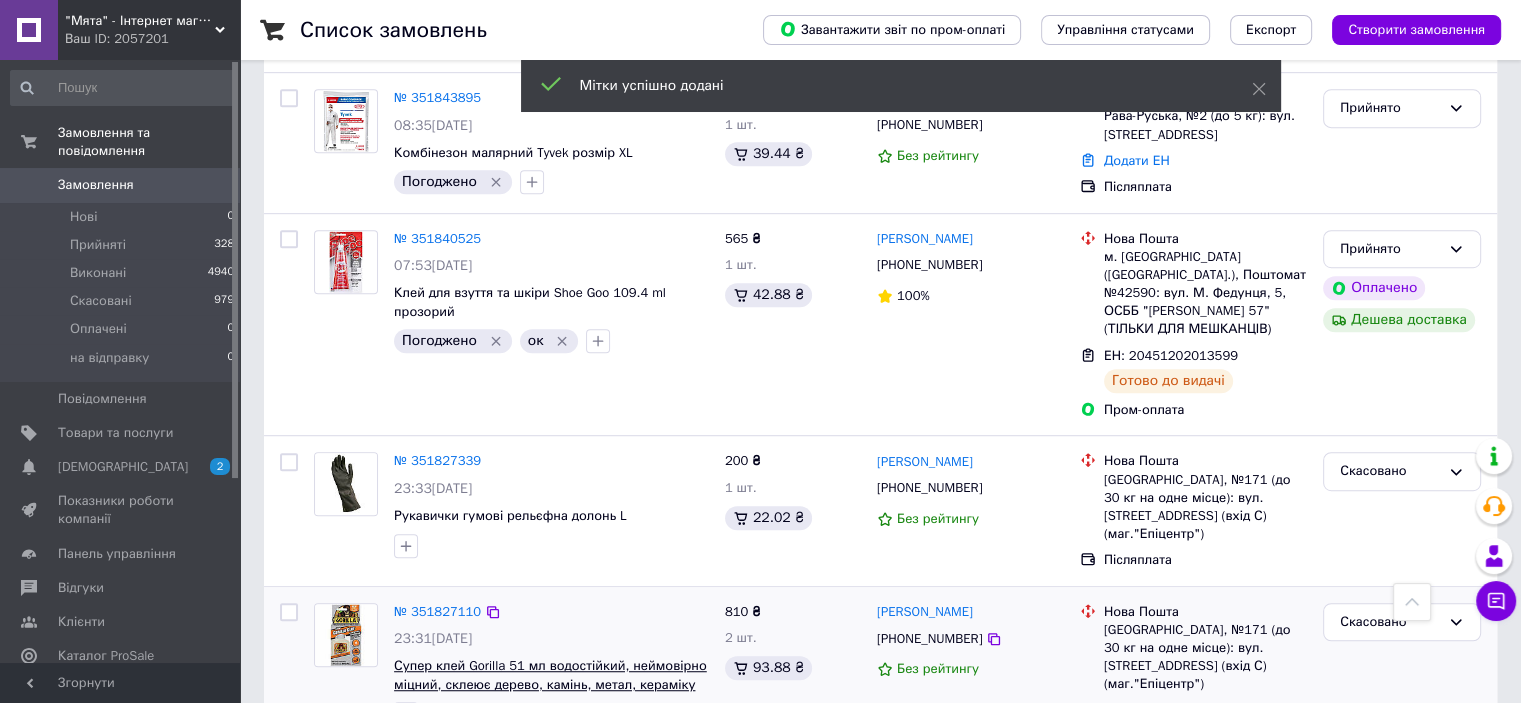 scroll, scrollTop: 1000, scrollLeft: 0, axis: vertical 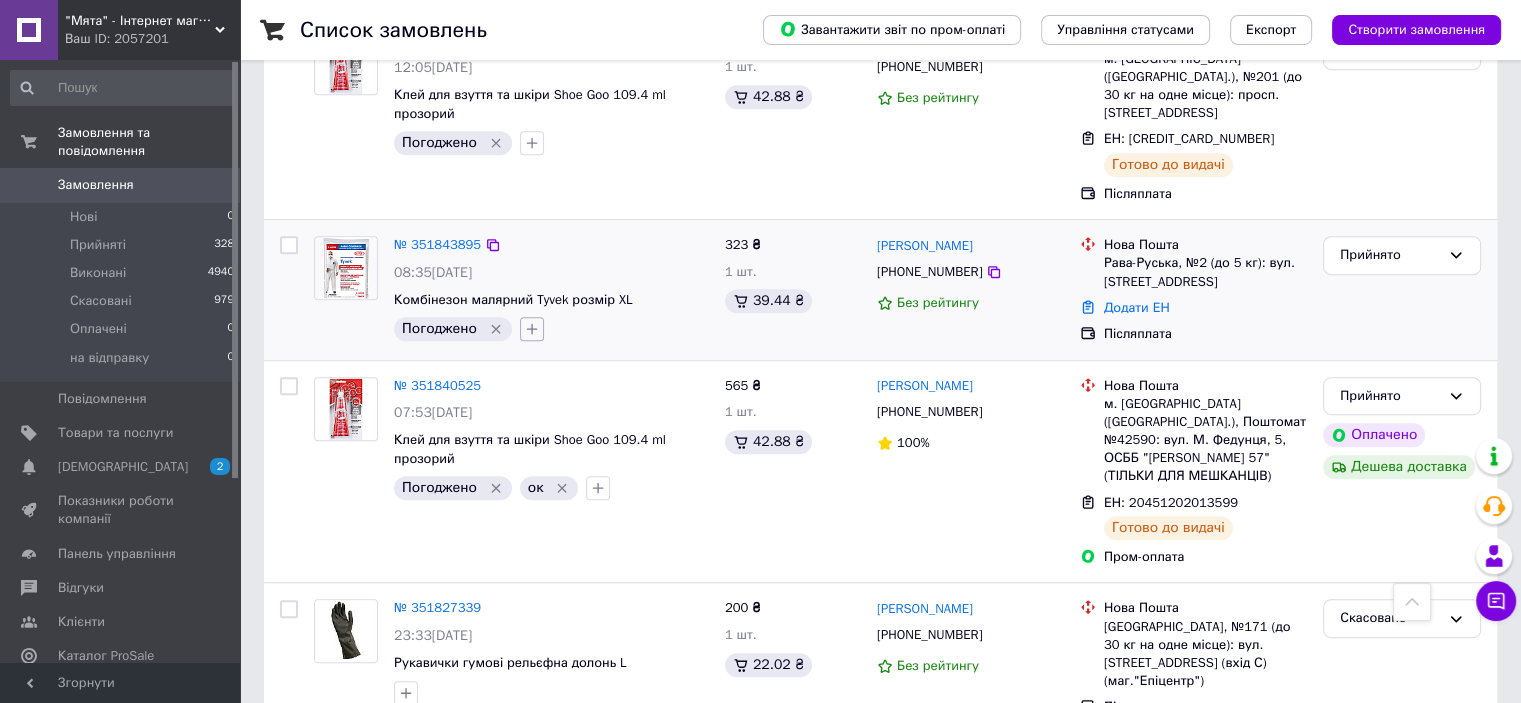 click 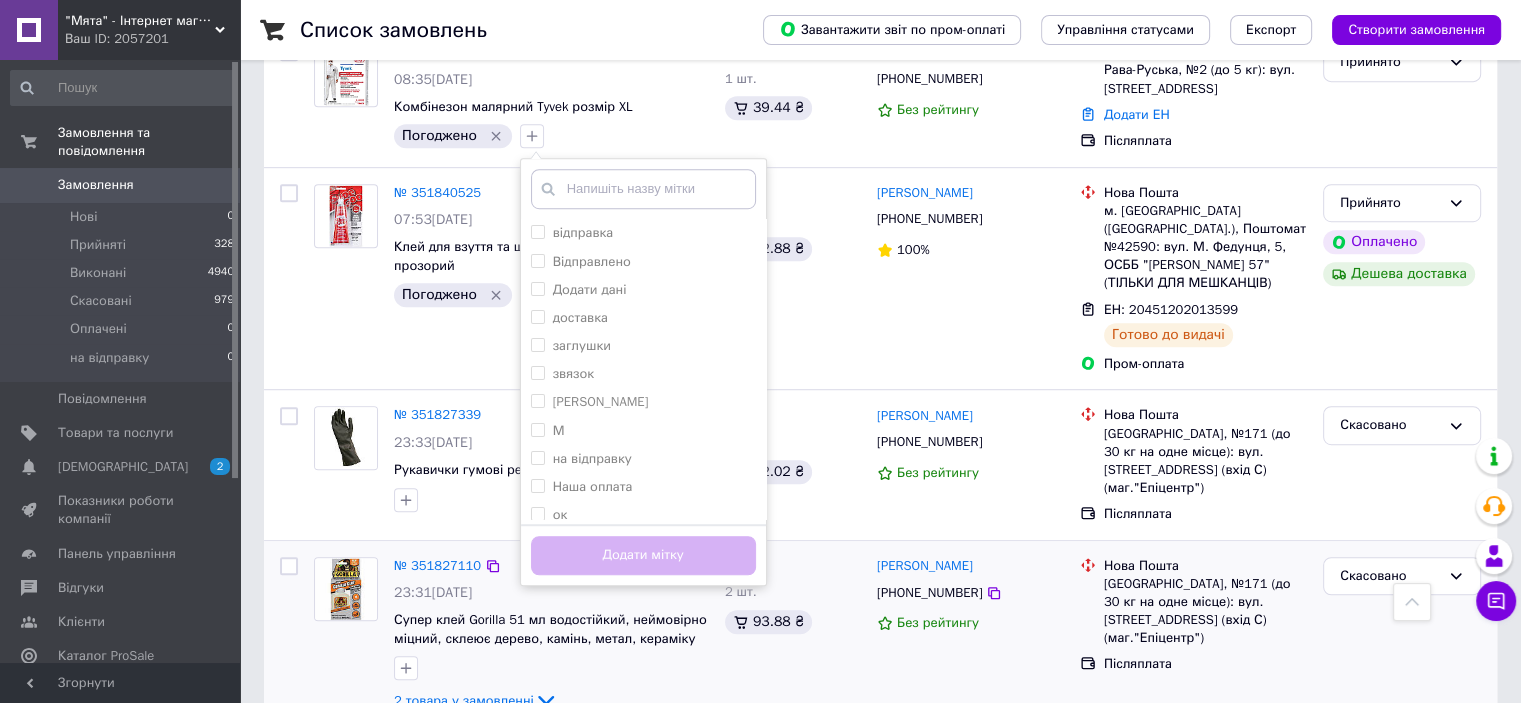 scroll, scrollTop: 1200, scrollLeft: 0, axis: vertical 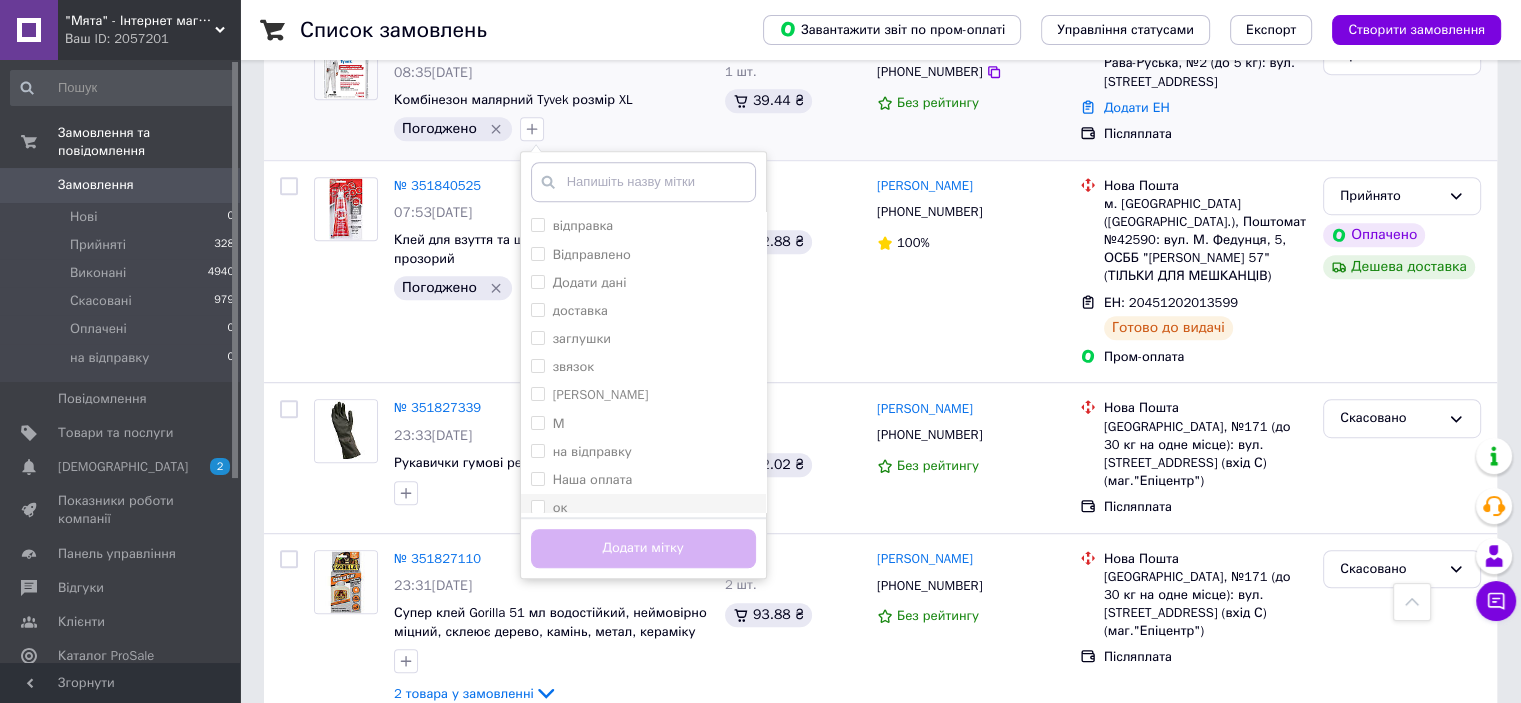 click on "ок" at bounding box center [537, 506] 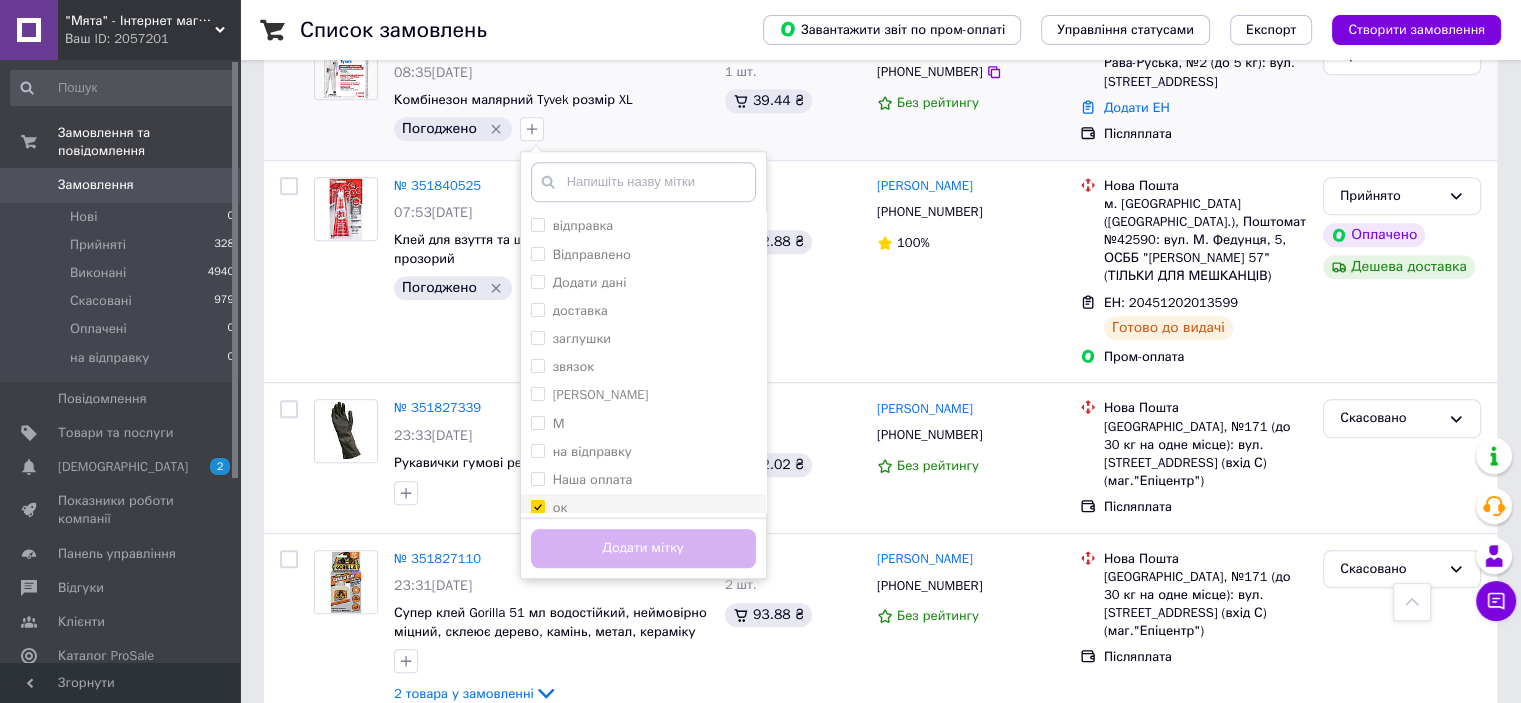 checkbox on "true" 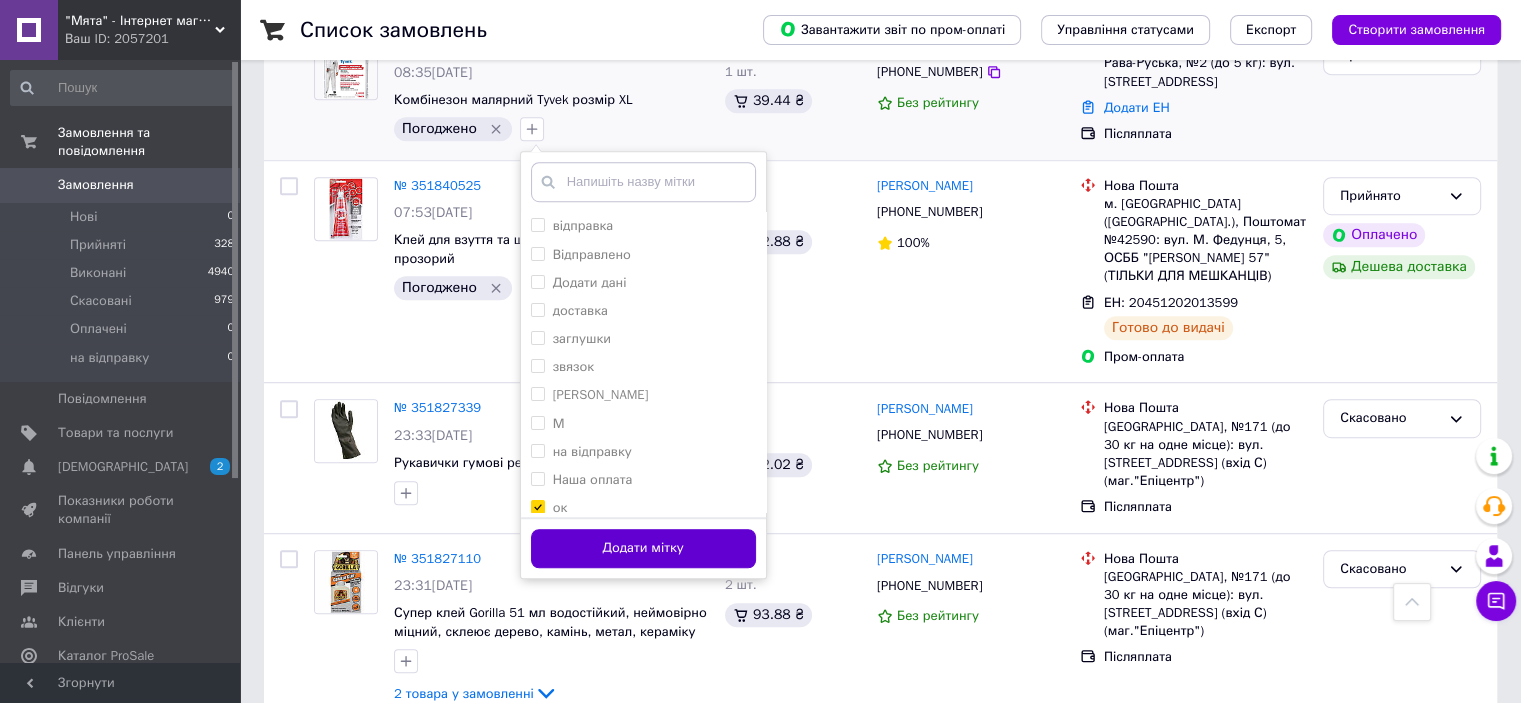 click on "Додати мітку" at bounding box center [643, 548] 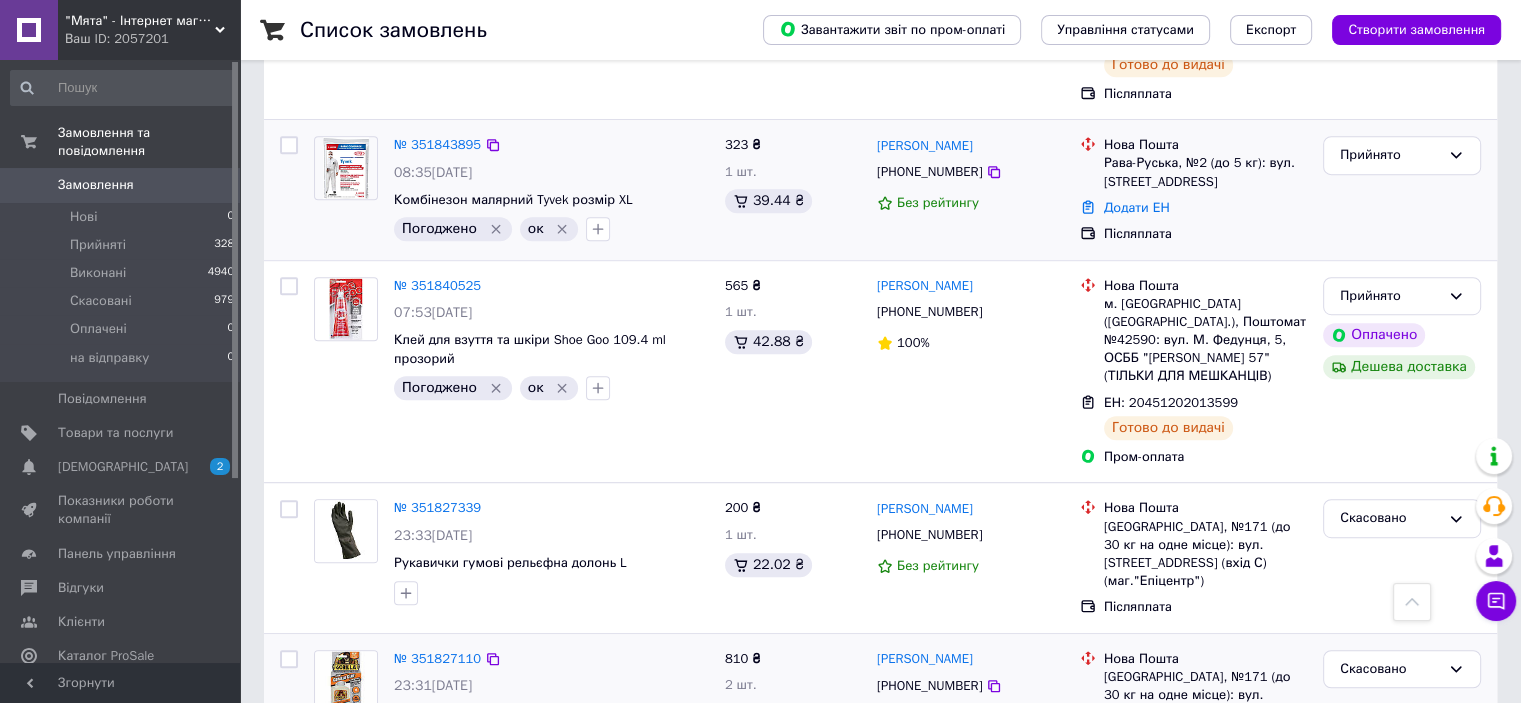 scroll, scrollTop: 1000, scrollLeft: 0, axis: vertical 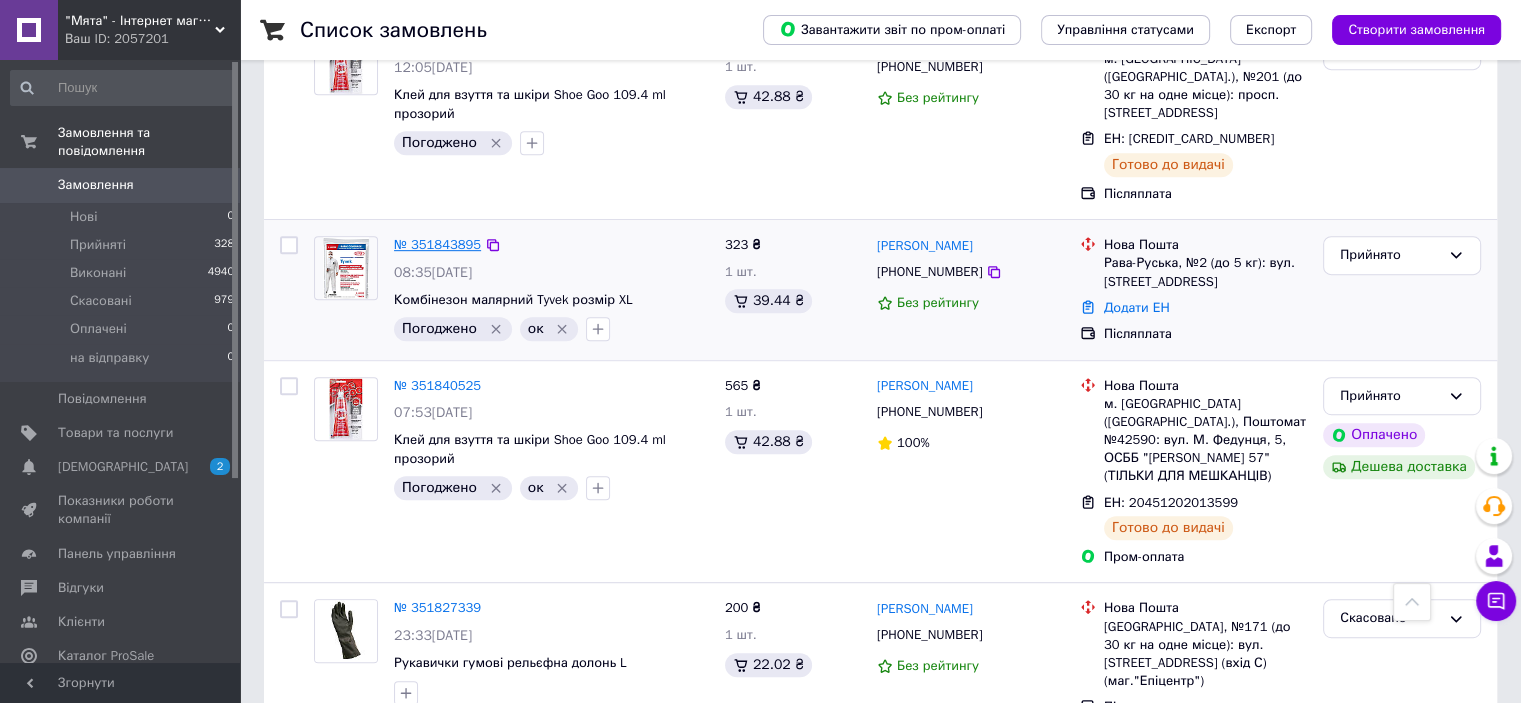 click on "№ 351843895" at bounding box center (437, 244) 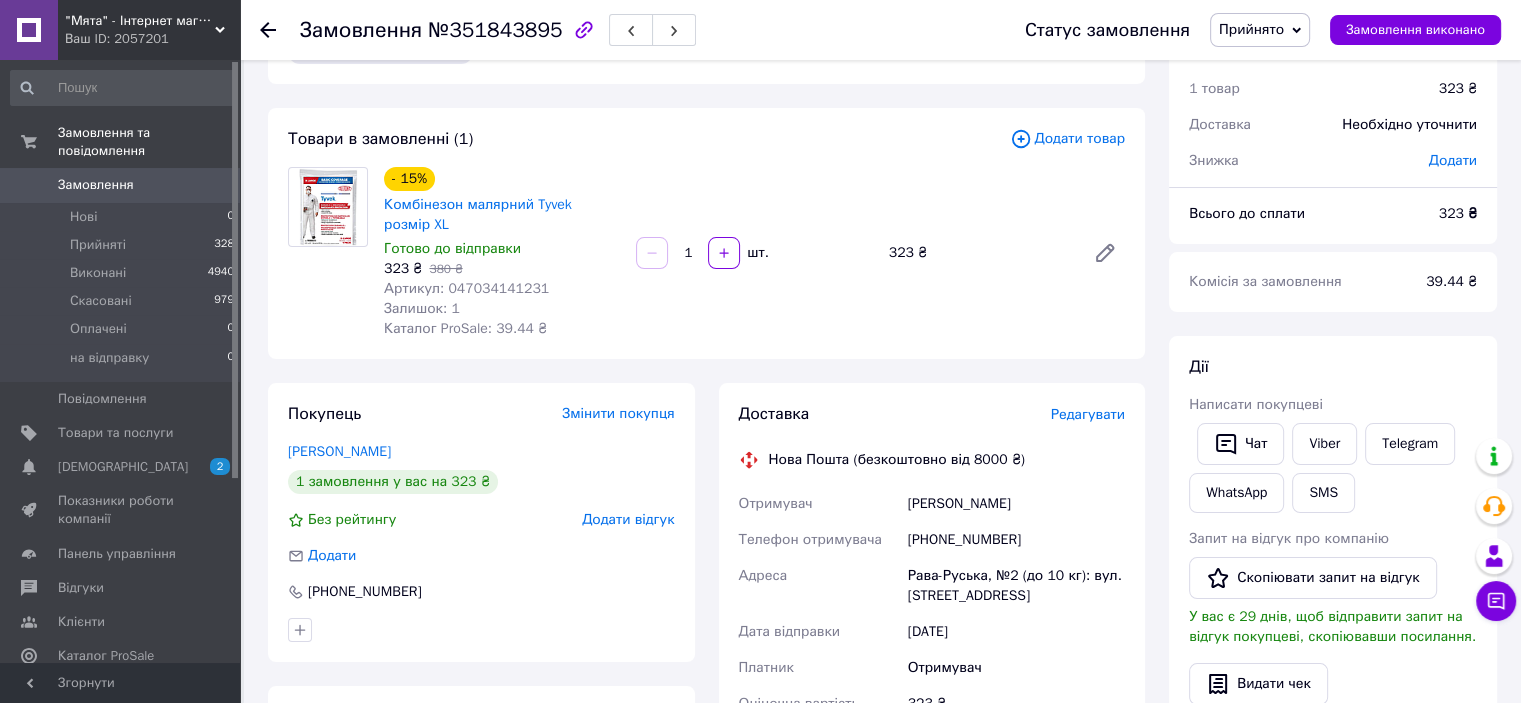 scroll, scrollTop: 61, scrollLeft: 0, axis: vertical 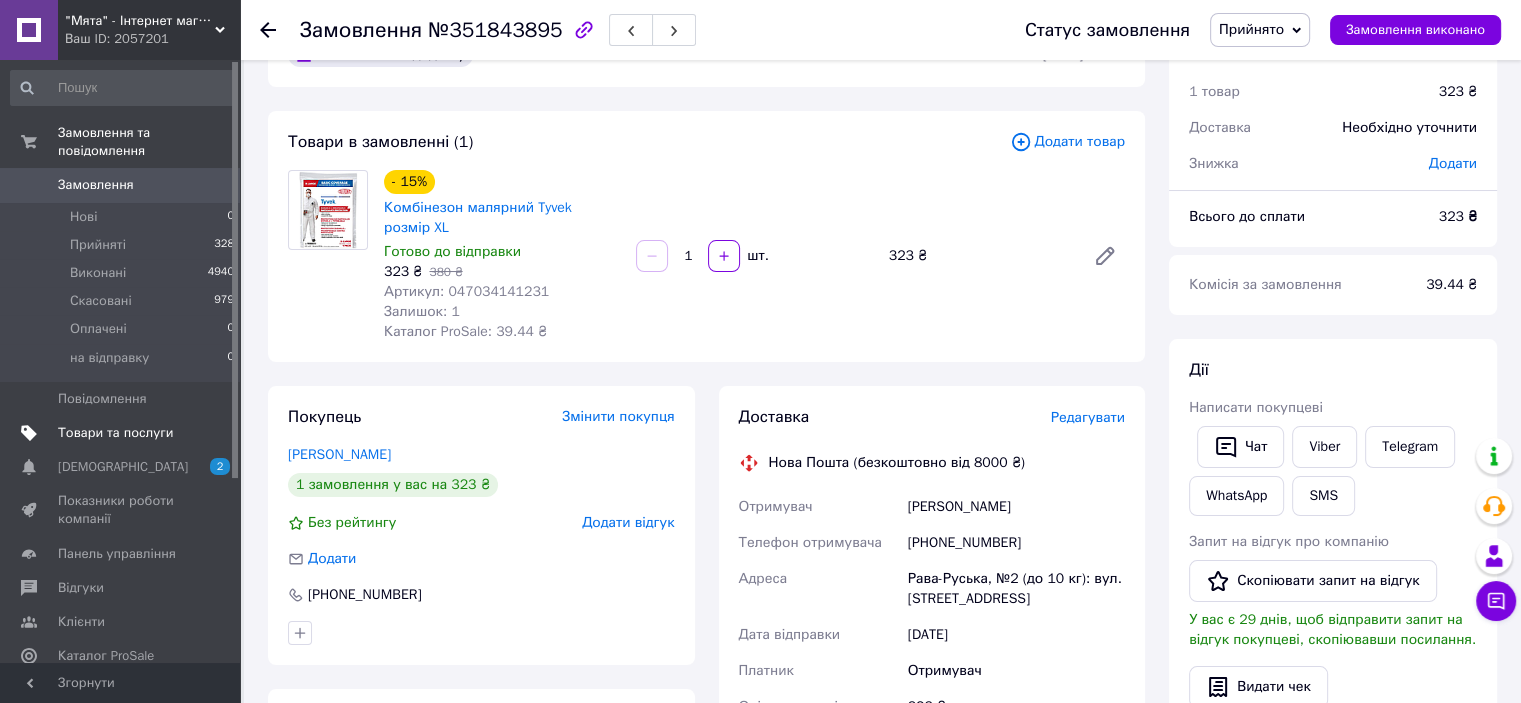 click on "Товари та послуги" at bounding box center (115, 433) 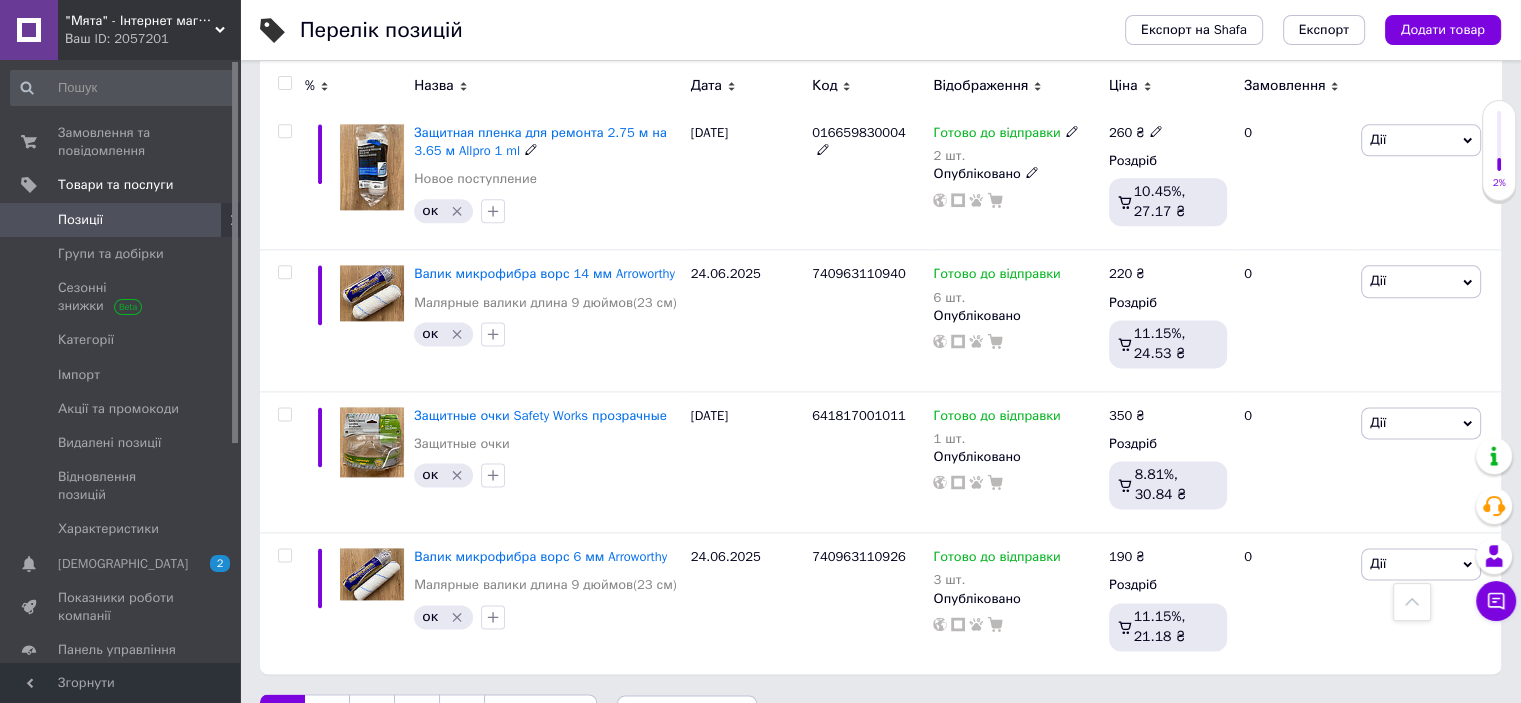 scroll, scrollTop: 2586, scrollLeft: 0, axis: vertical 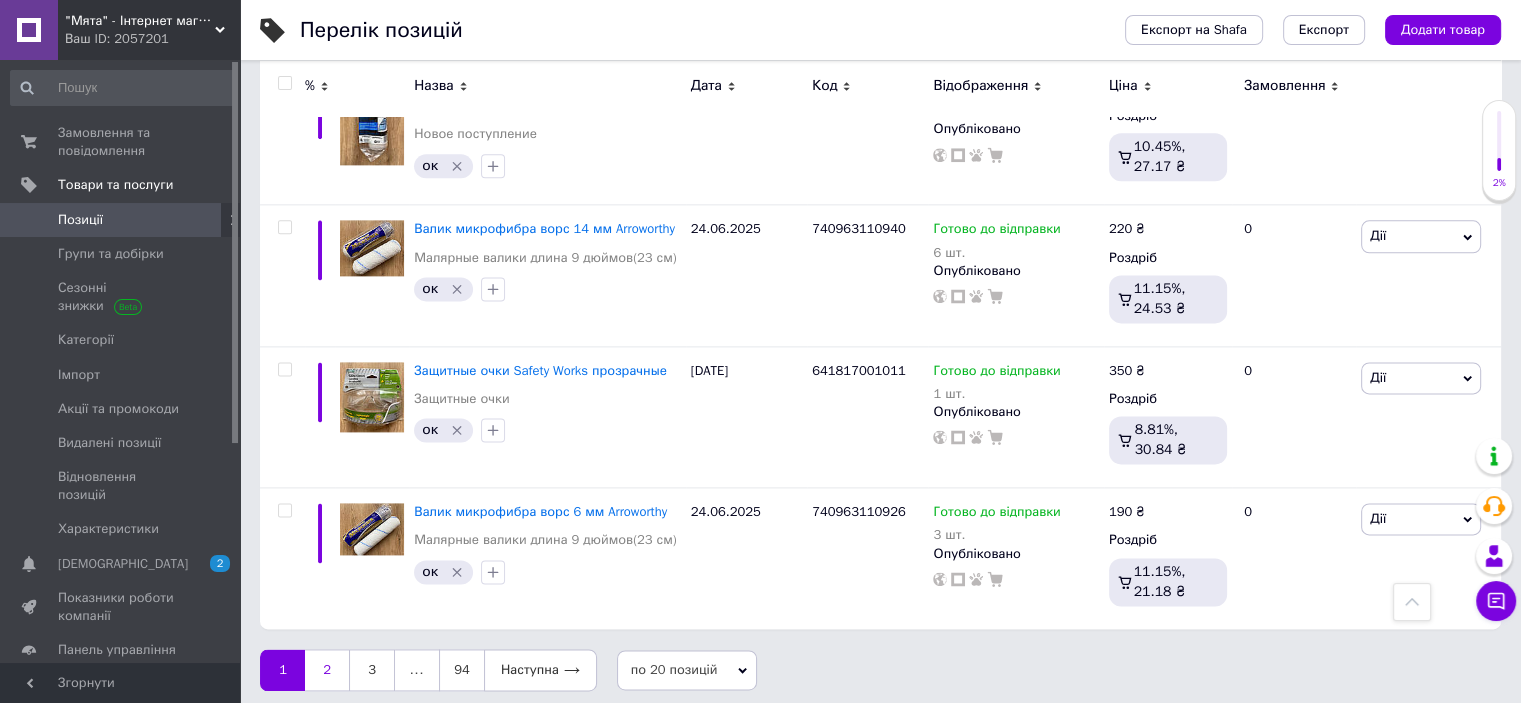 click on "2" at bounding box center [327, 670] 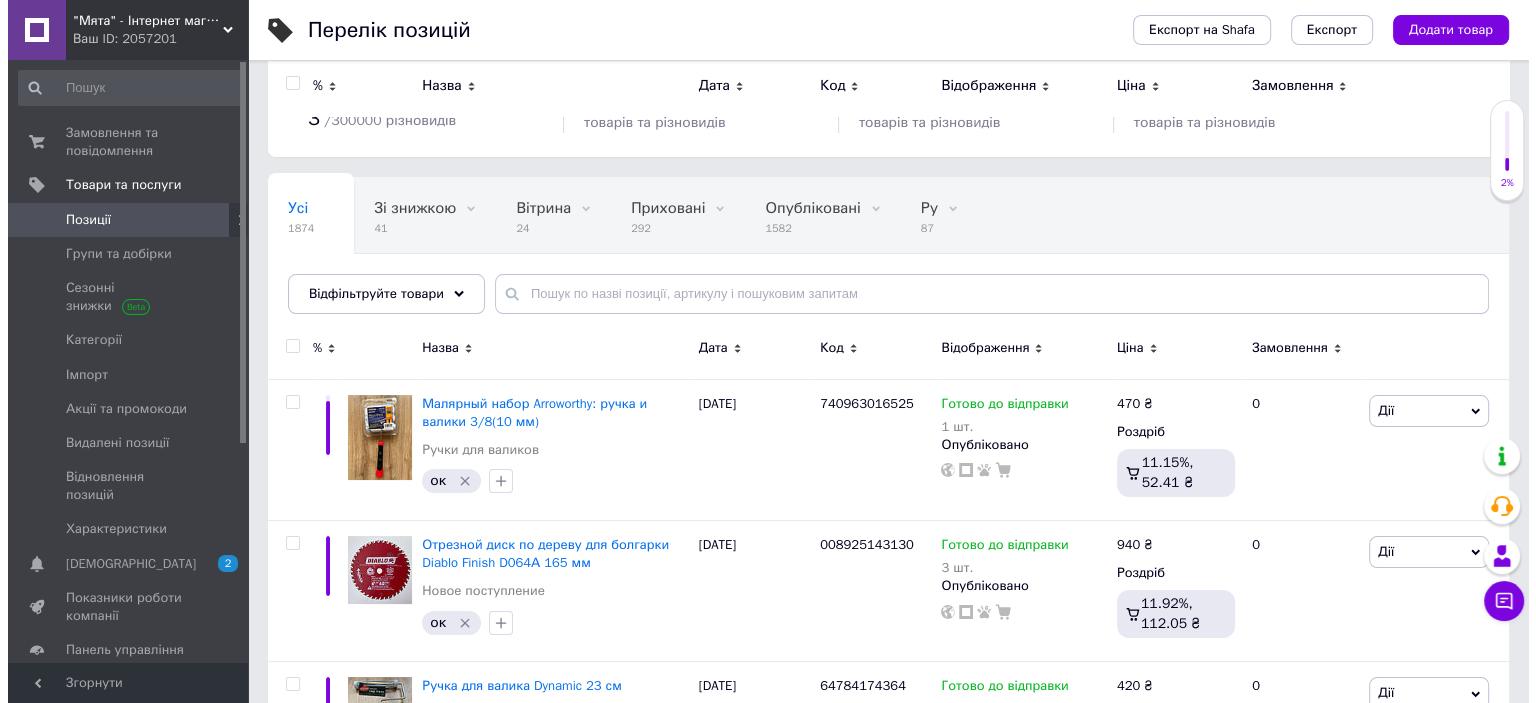 scroll, scrollTop: 0, scrollLeft: 0, axis: both 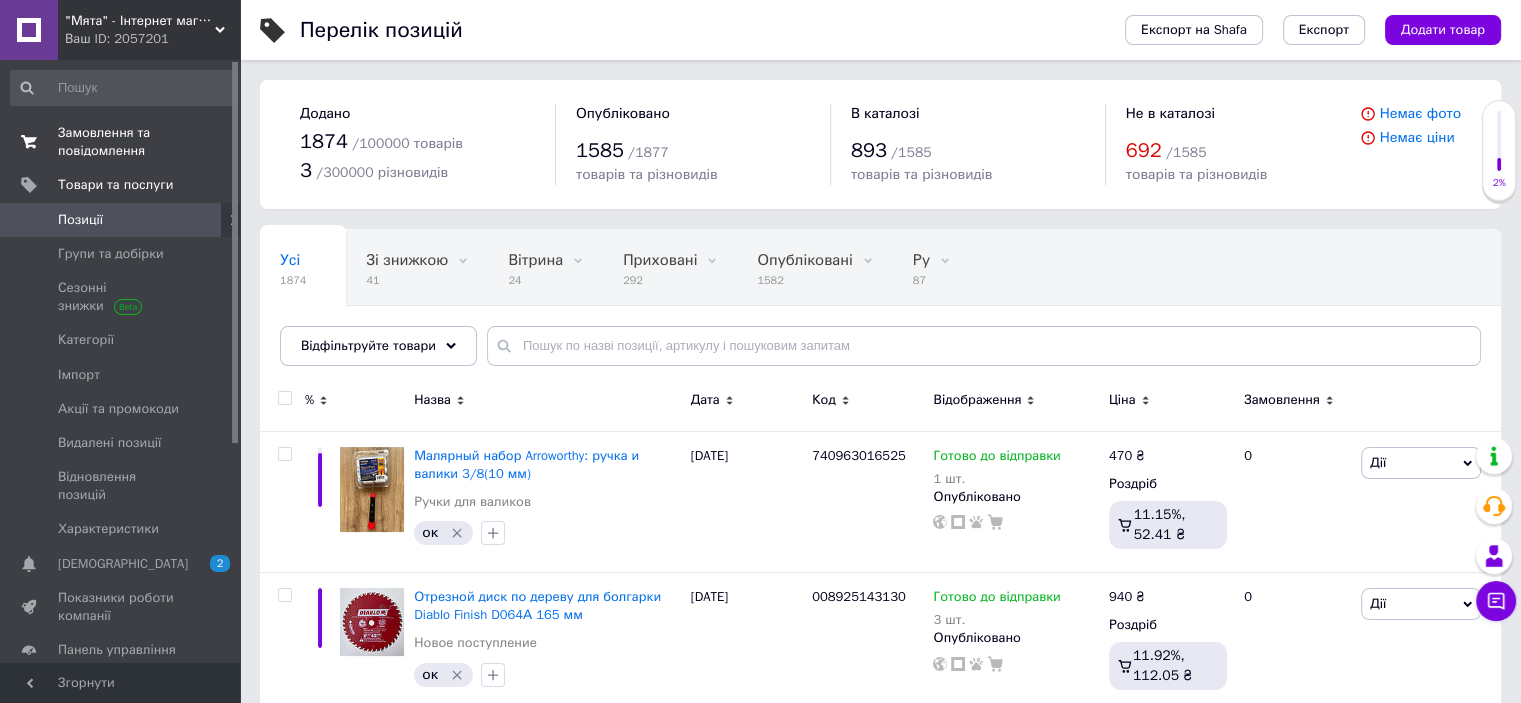 click on "Замовлення та повідомлення" at bounding box center (121, 142) 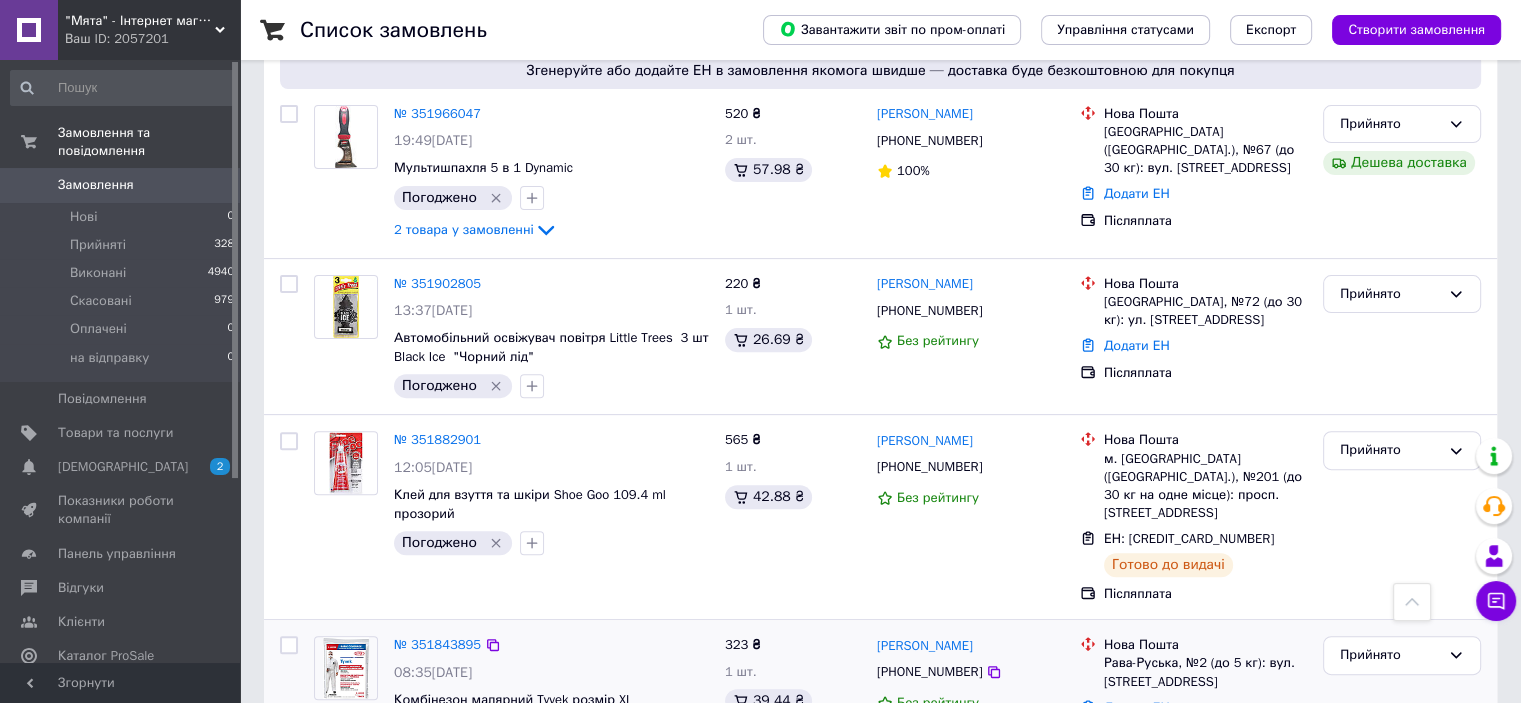 scroll, scrollTop: 900, scrollLeft: 0, axis: vertical 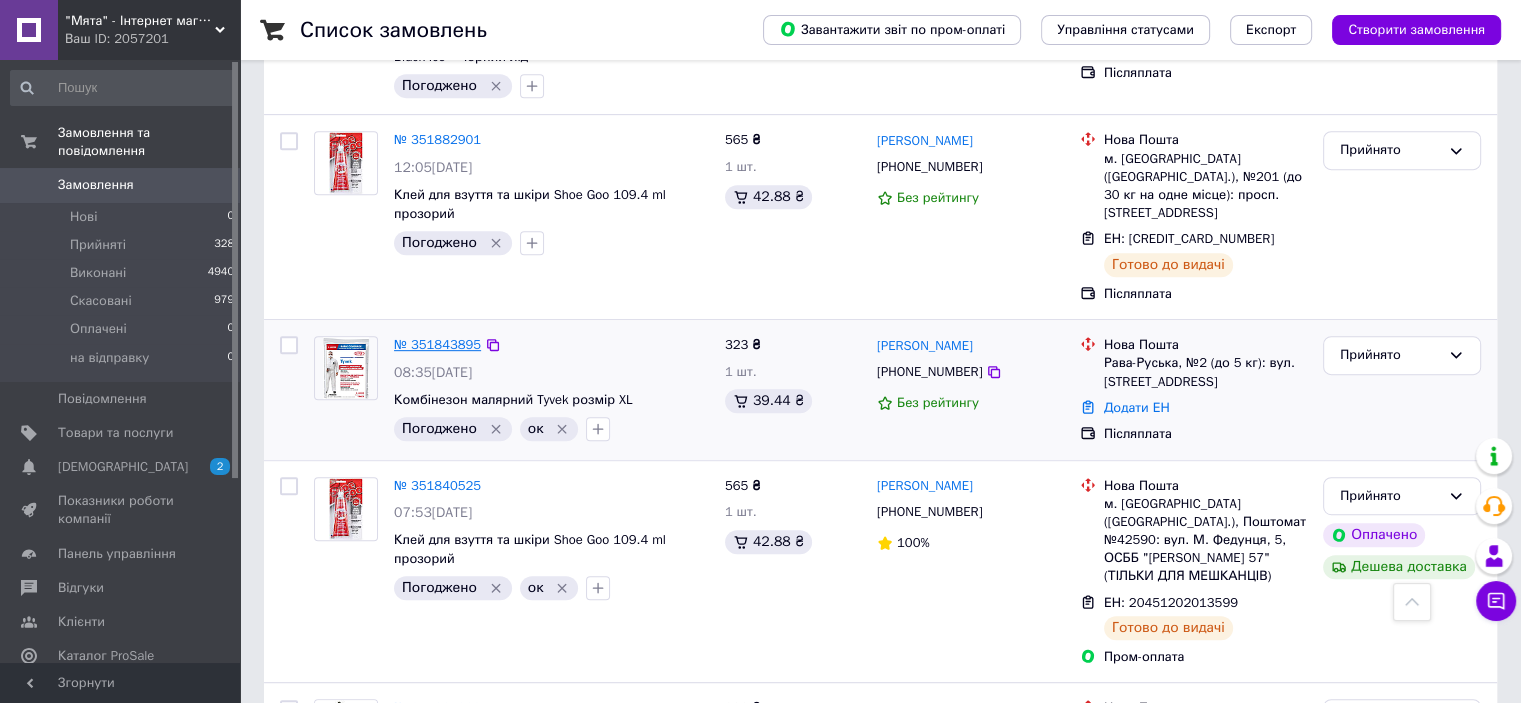 click on "№ 351843895" at bounding box center (437, 344) 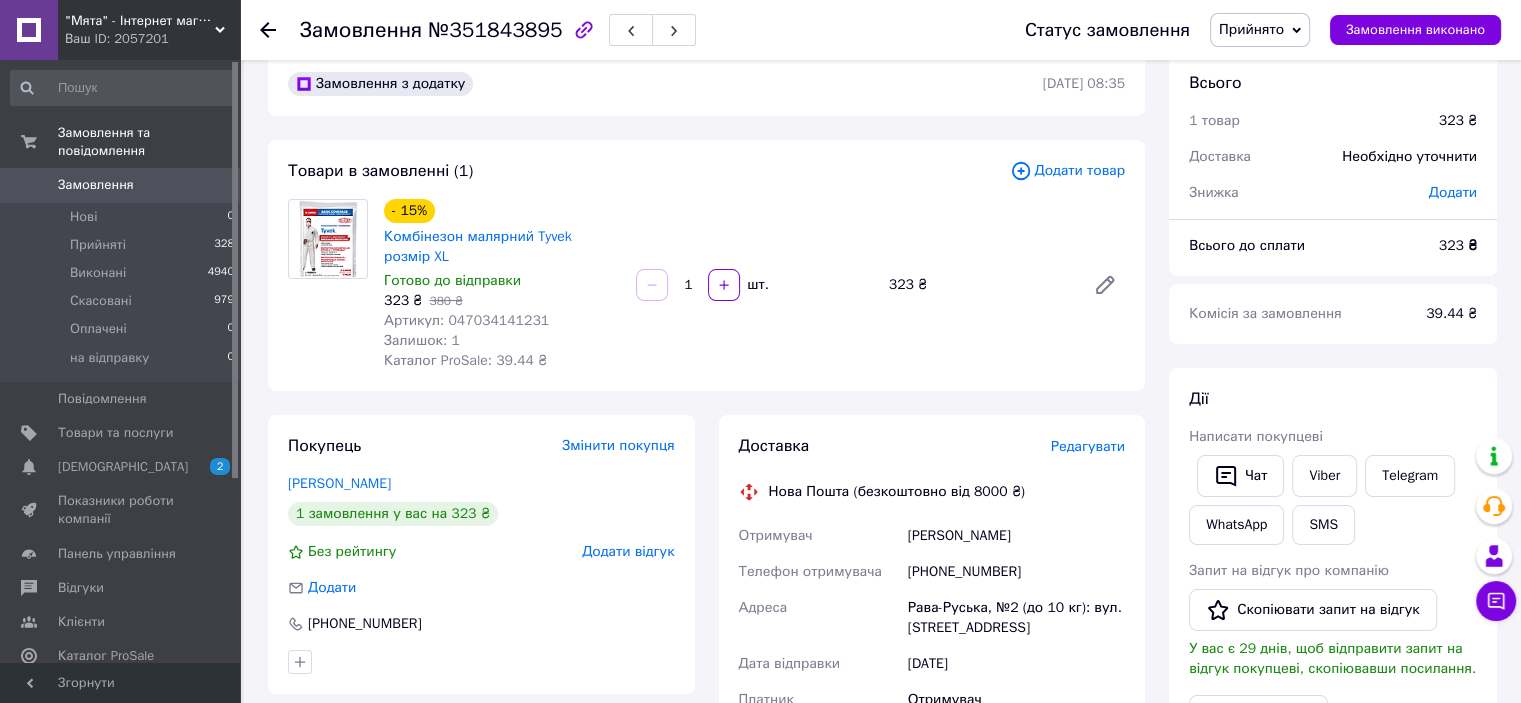 scroll, scrollTop: 0, scrollLeft: 0, axis: both 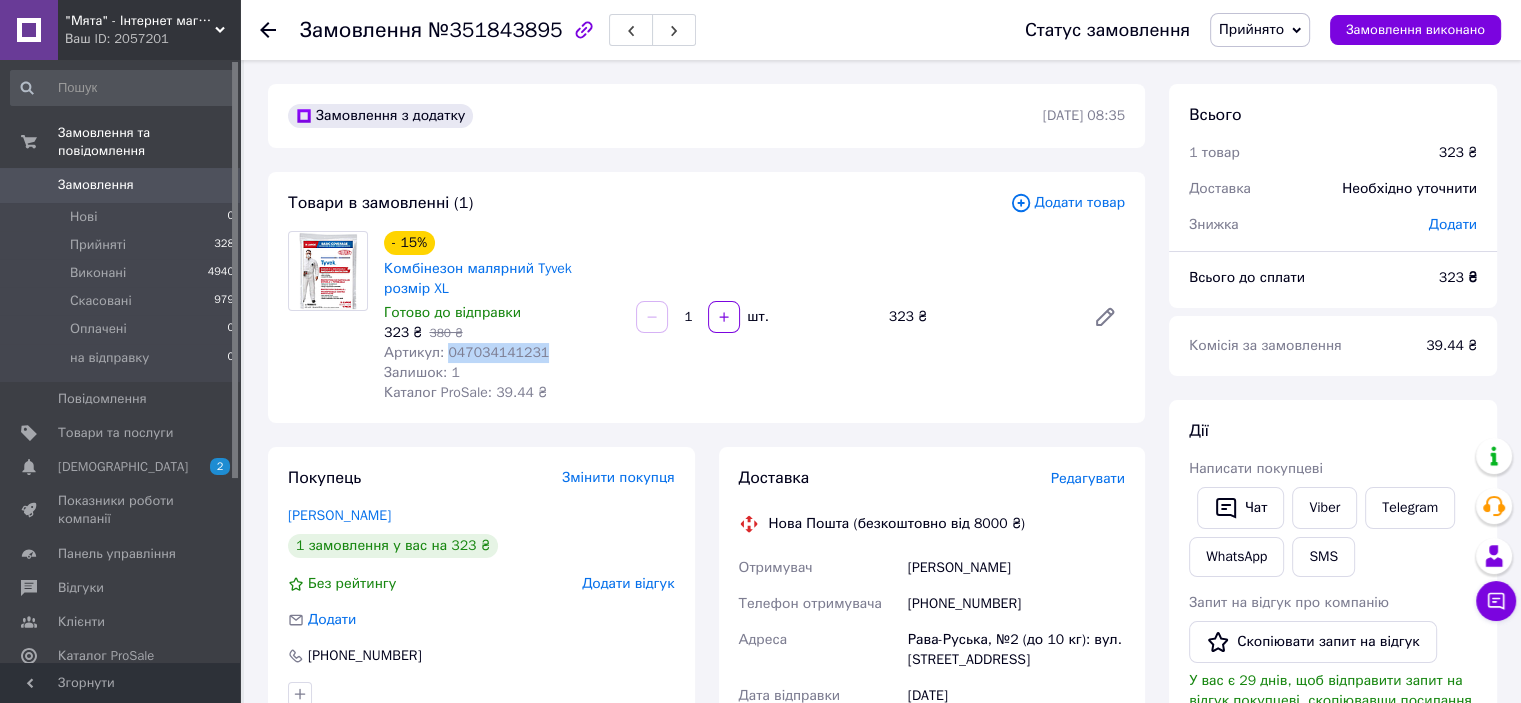 drag, startPoint x: 545, startPoint y: 348, endPoint x: 446, endPoint y: 345, distance: 99.04544 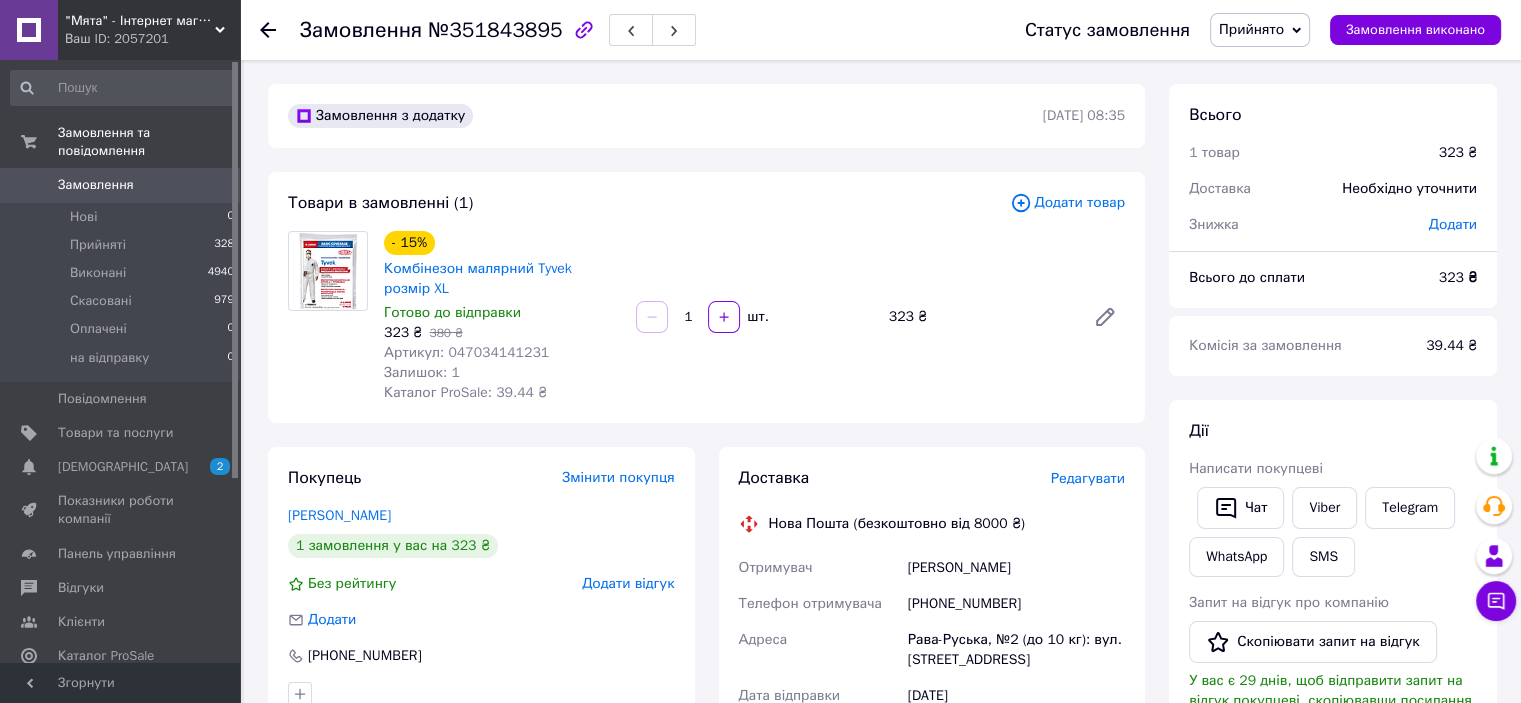 click 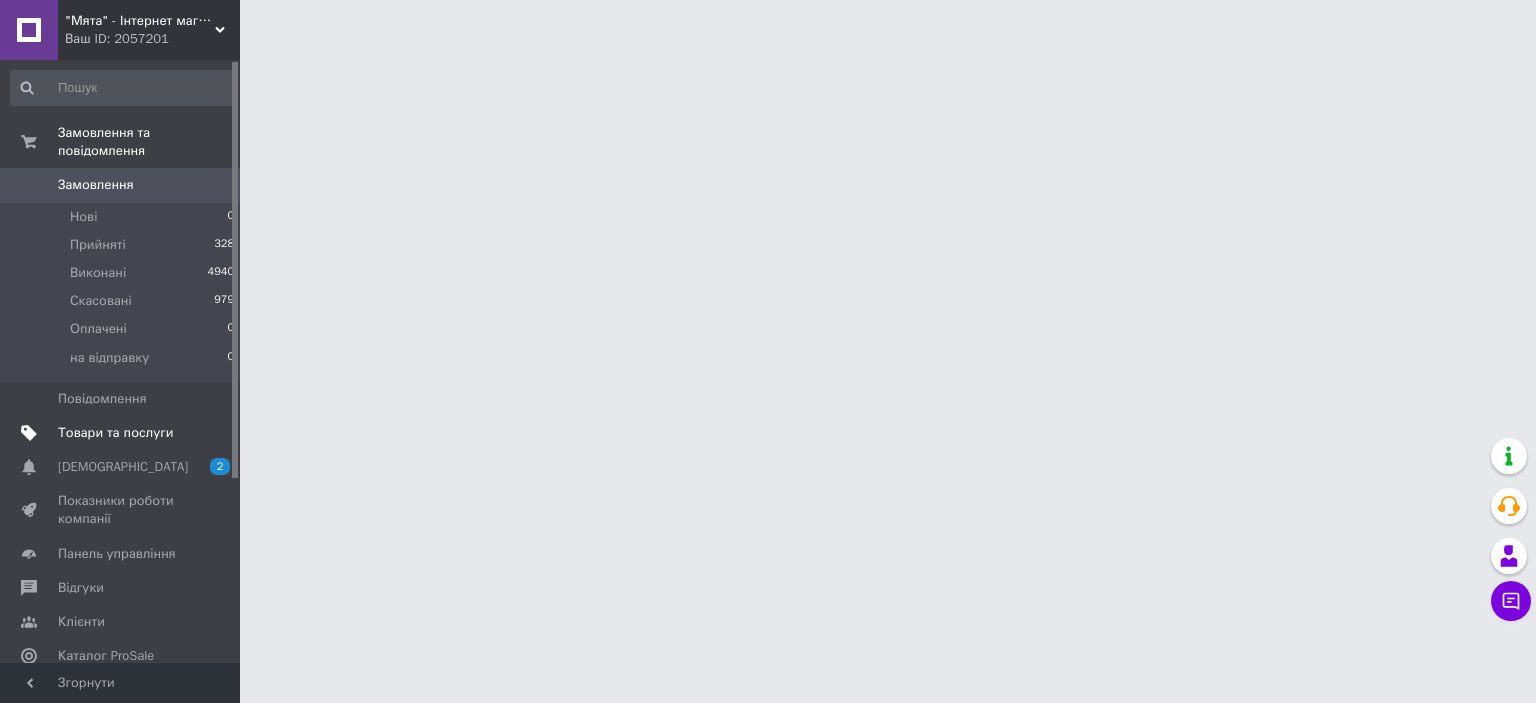 click on "Товари та послуги" at bounding box center (115, 433) 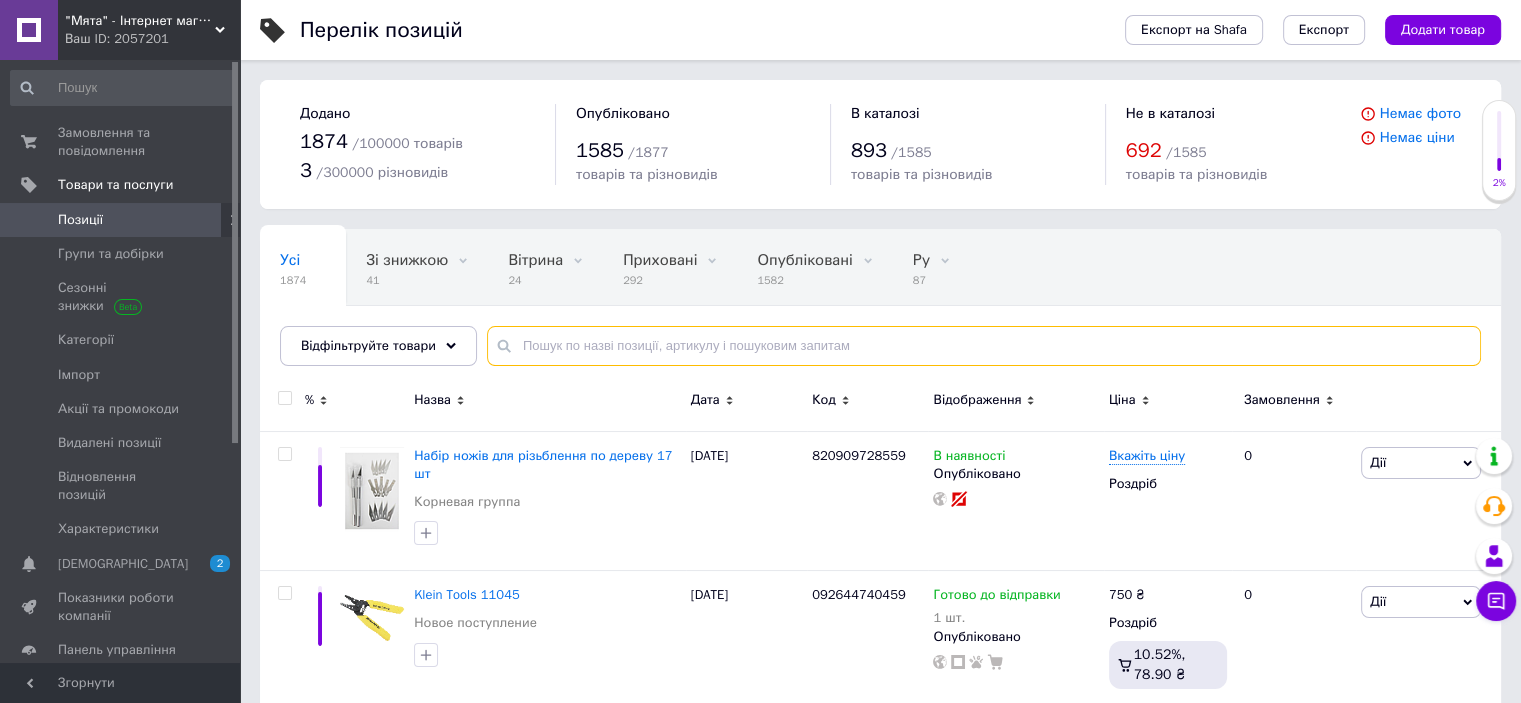 paste on "047034141231" 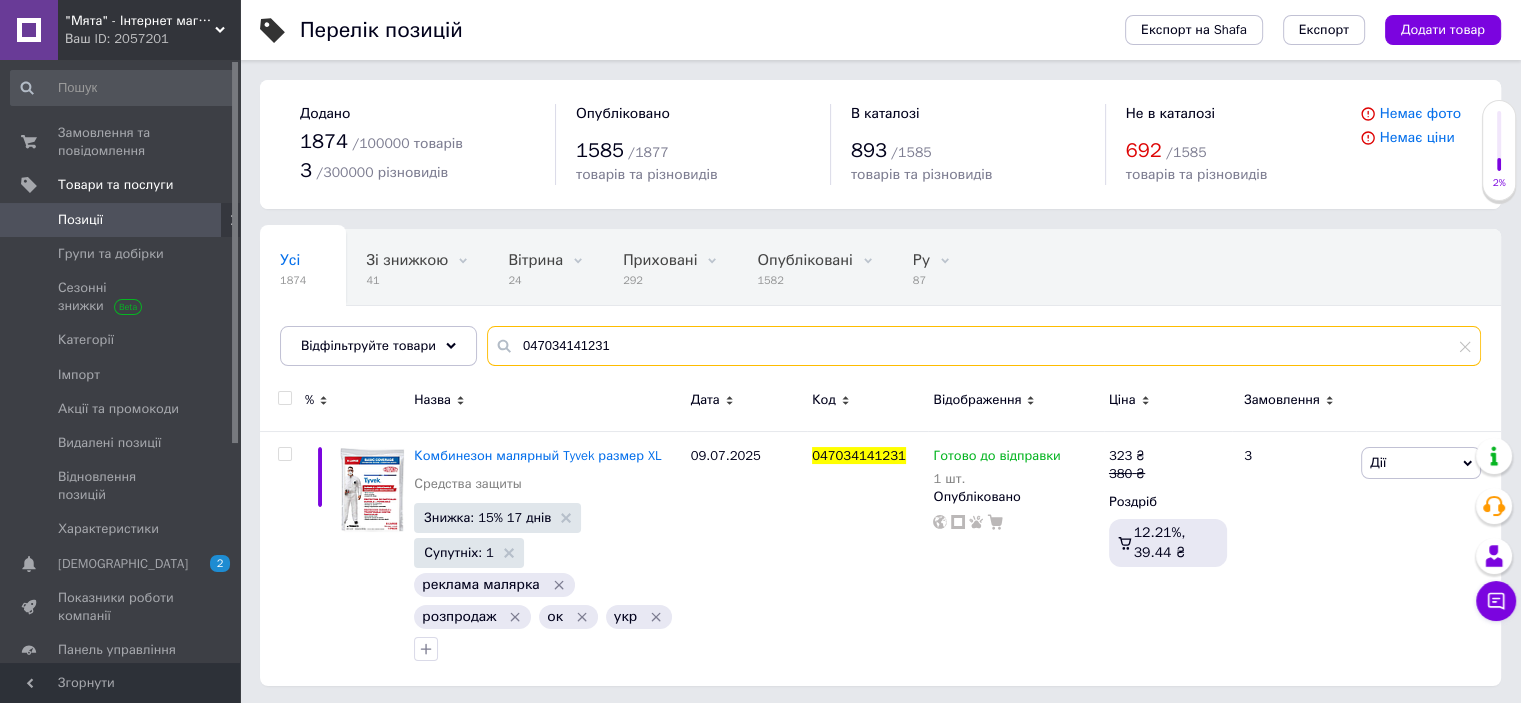 type on "047034141231" 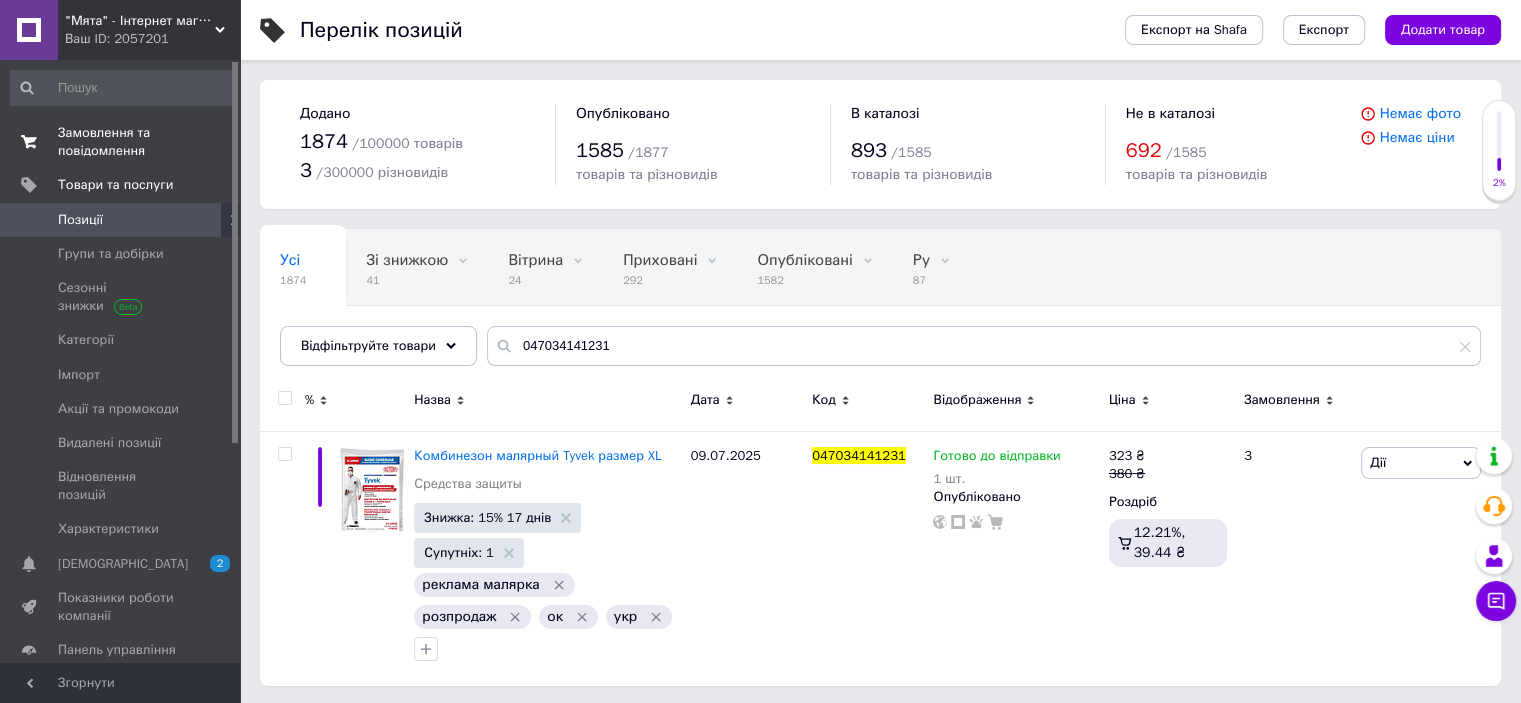 click on "Замовлення та повідомлення" at bounding box center (121, 142) 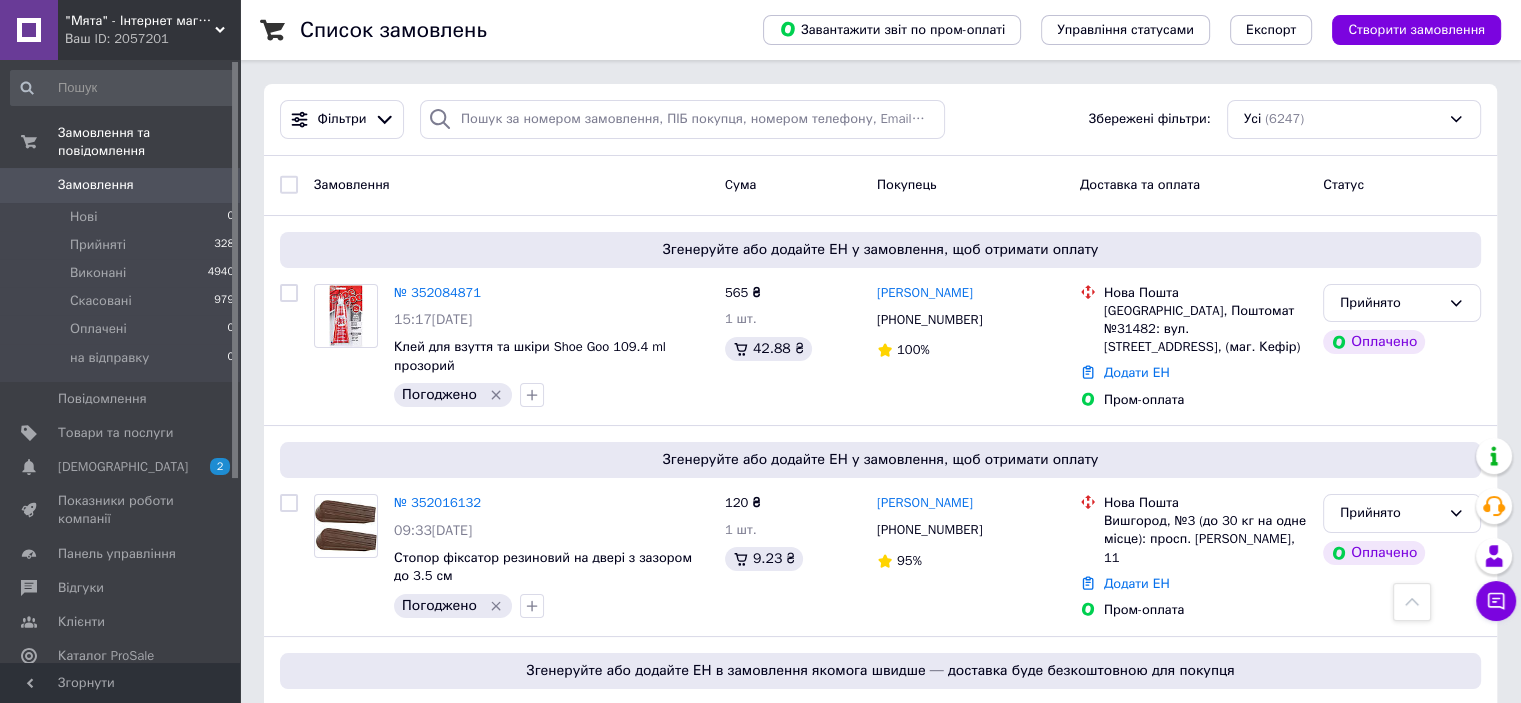 scroll, scrollTop: 1000, scrollLeft: 0, axis: vertical 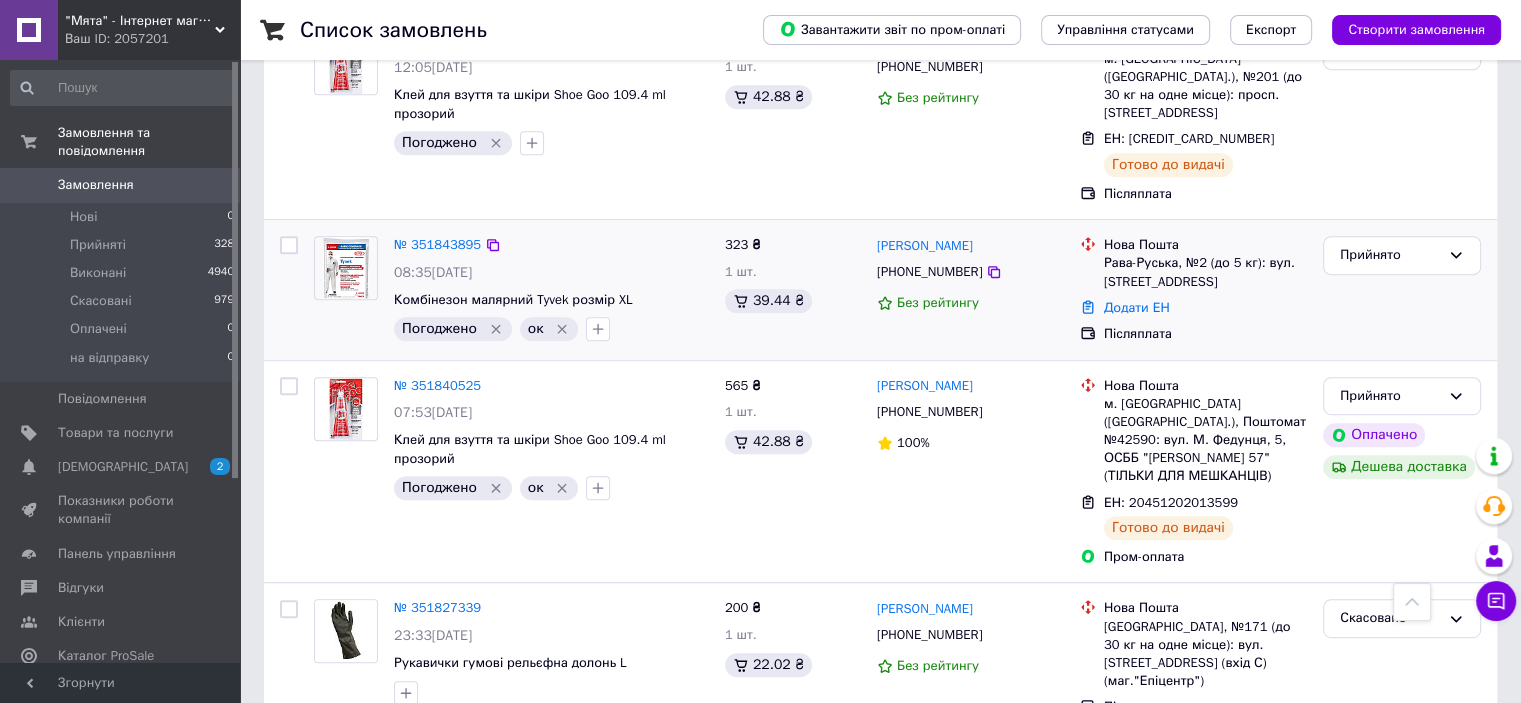 click 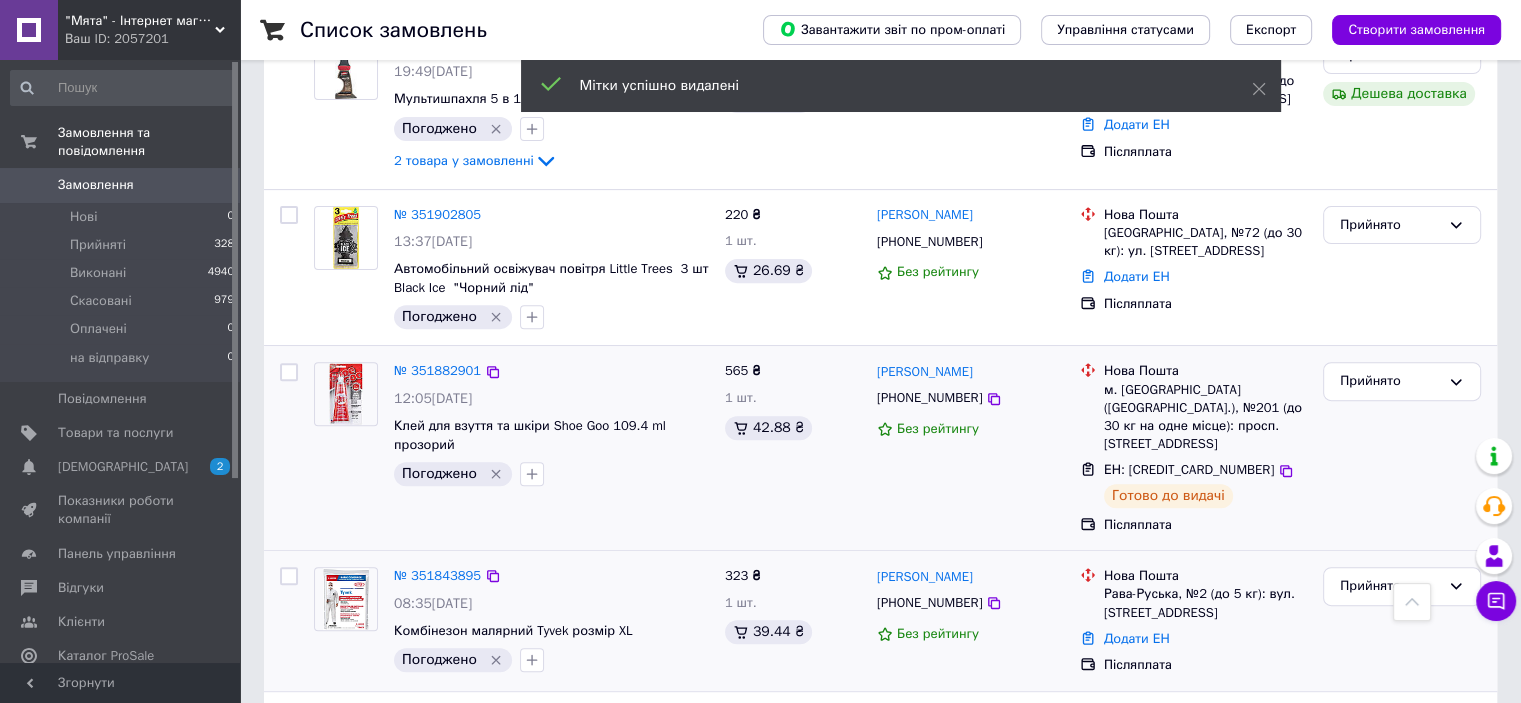scroll, scrollTop: 600, scrollLeft: 0, axis: vertical 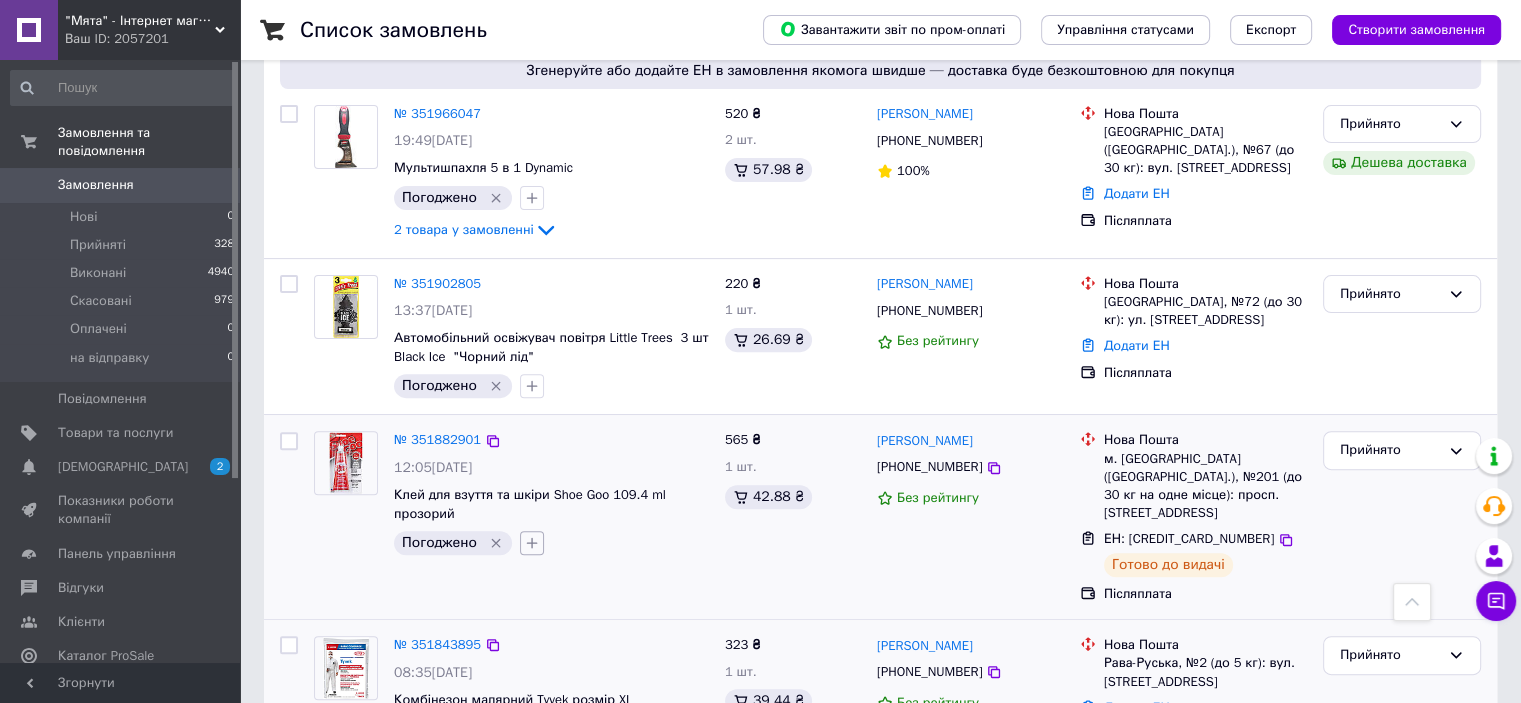 click 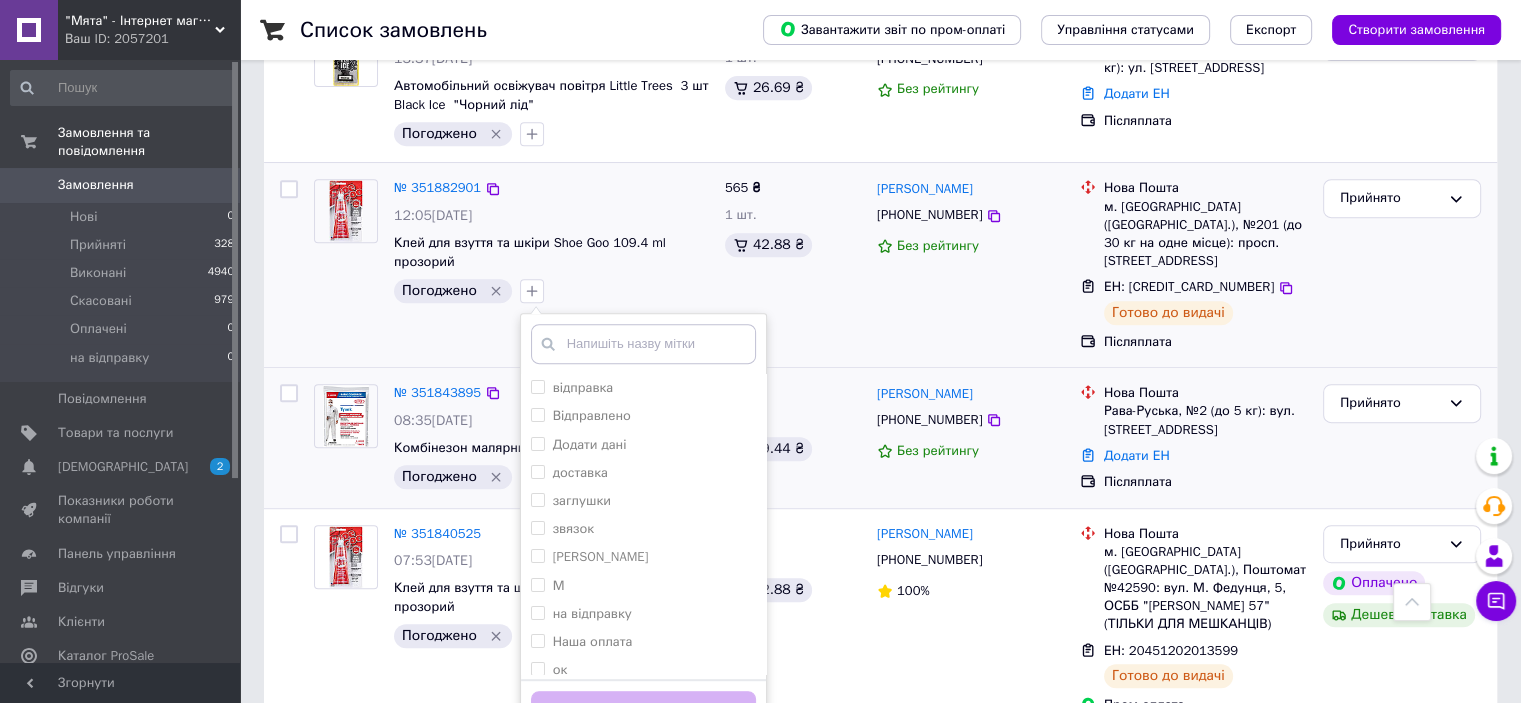 scroll, scrollTop: 900, scrollLeft: 0, axis: vertical 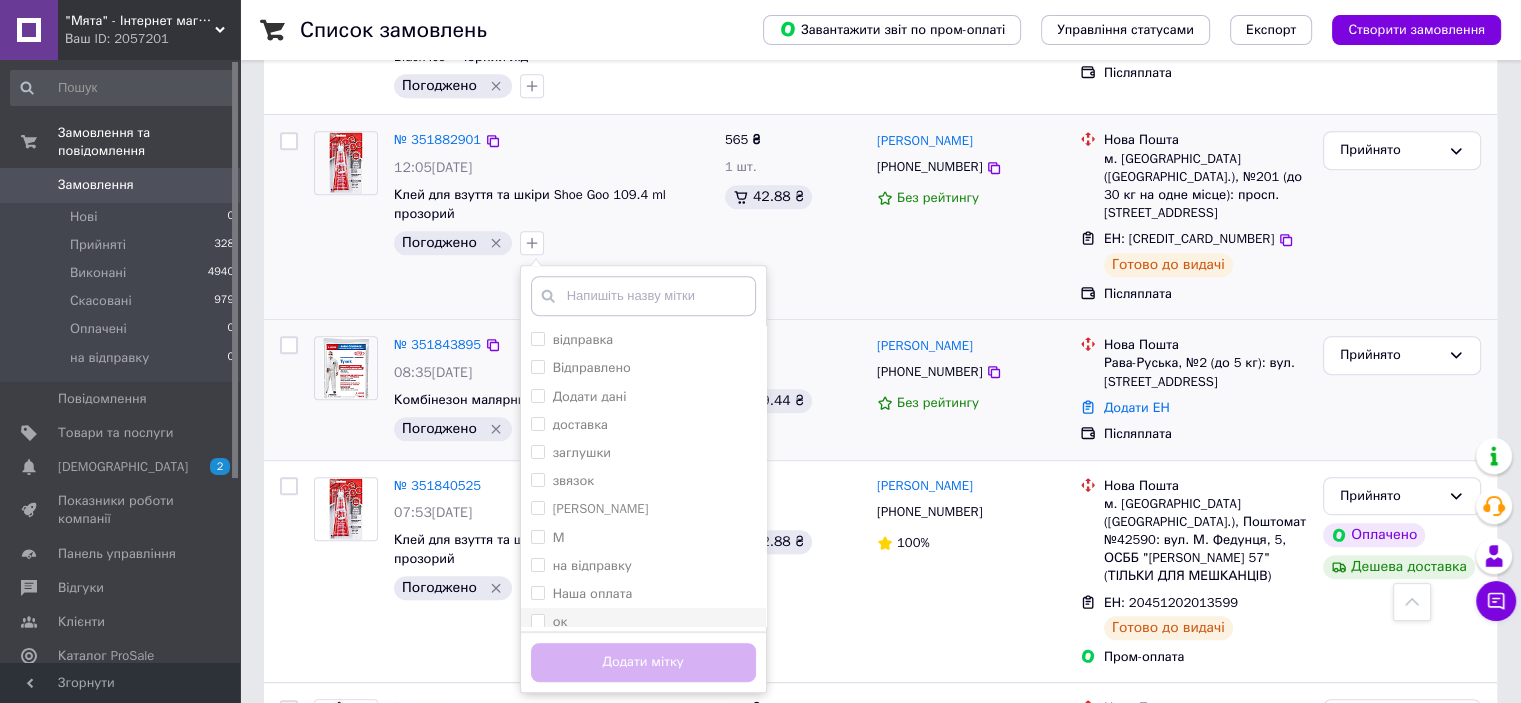 click on "ок" at bounding box center (537, 620) 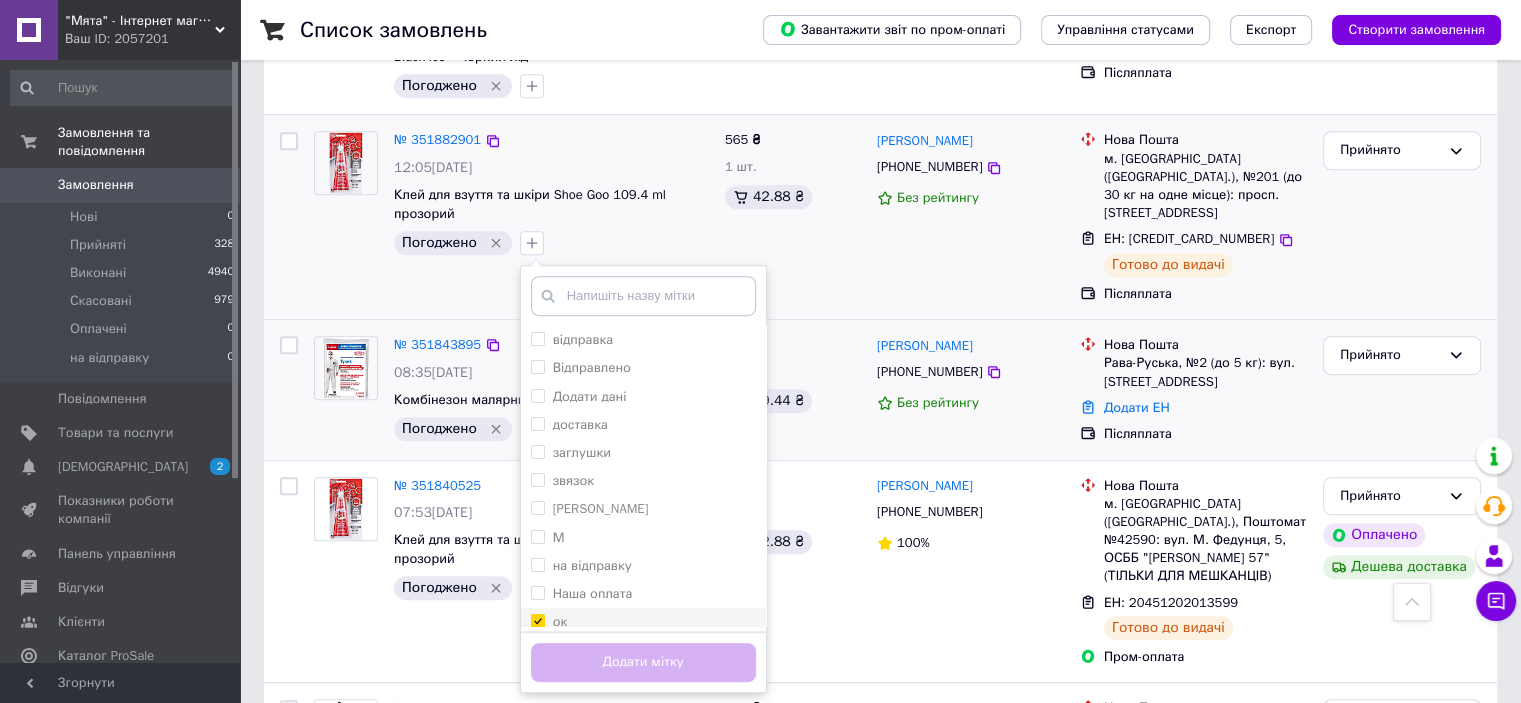 checkbox on "true" 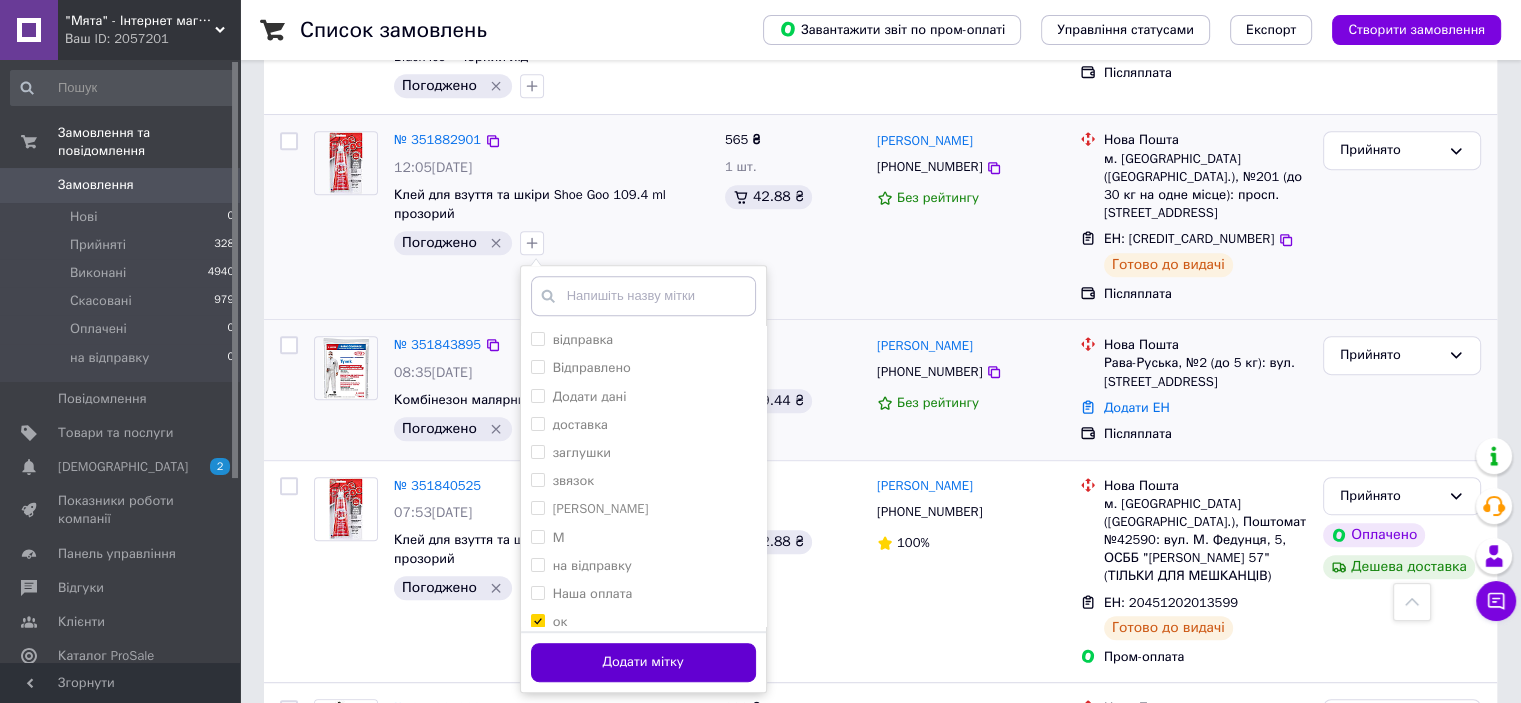 click on "Додати мітку" at bounding box center [643, 662] 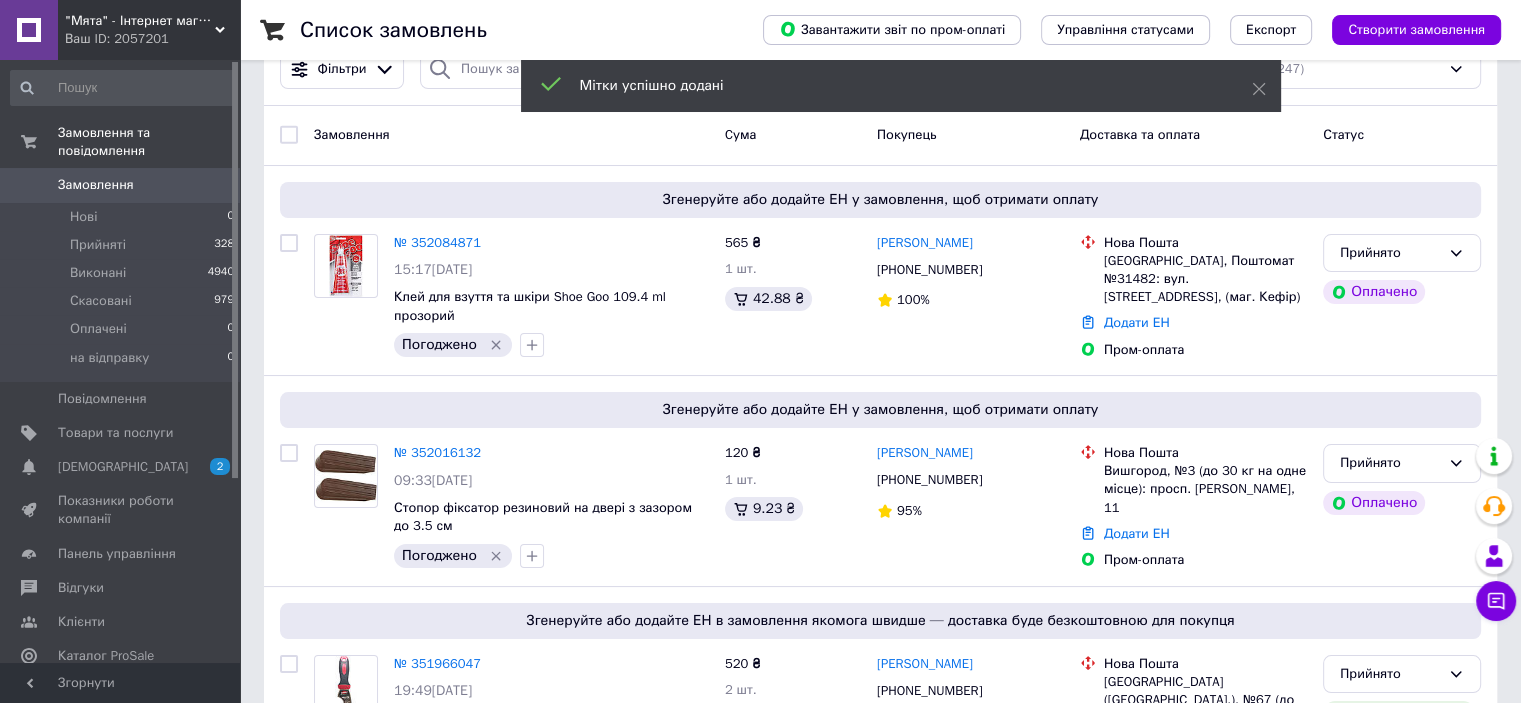 scroll, scrollTop: 0, scrollLeft: 0, axis: both 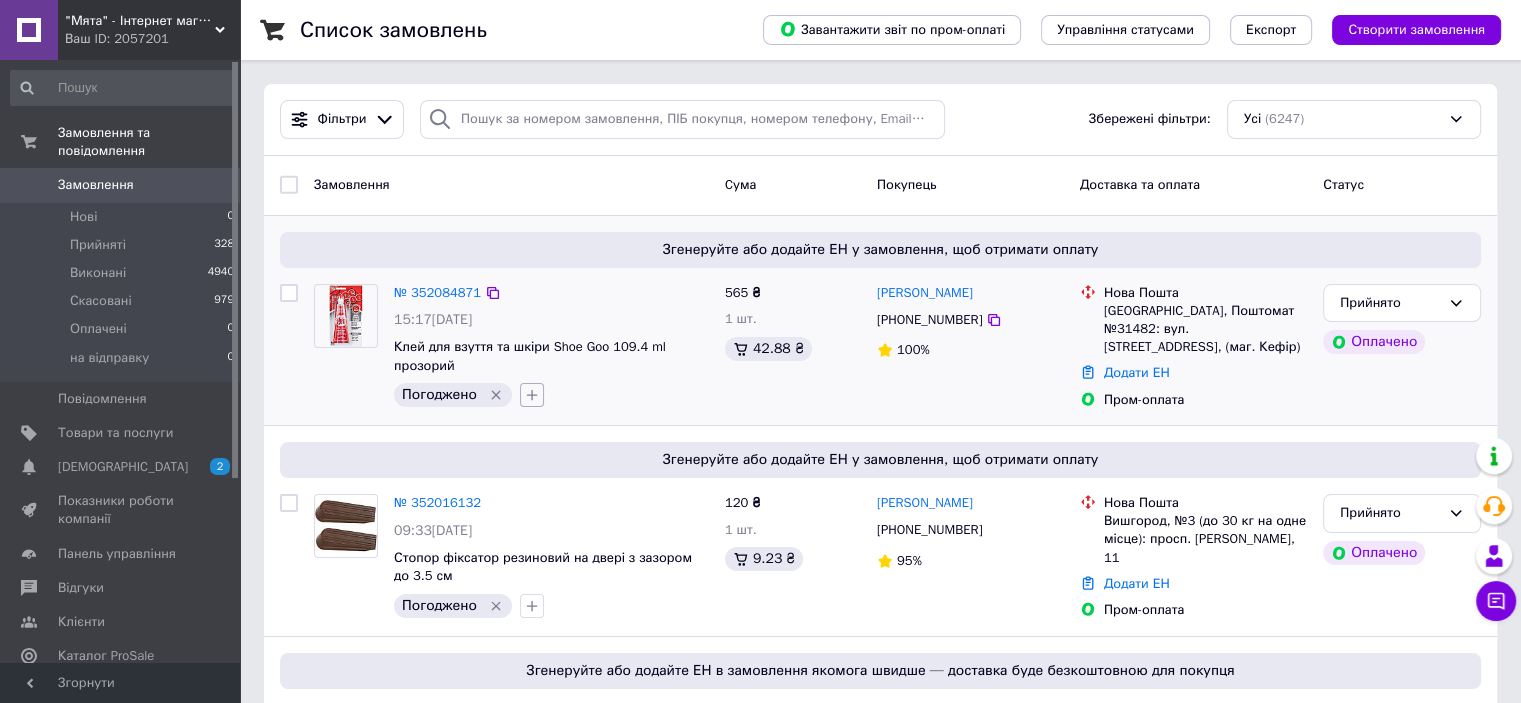 click 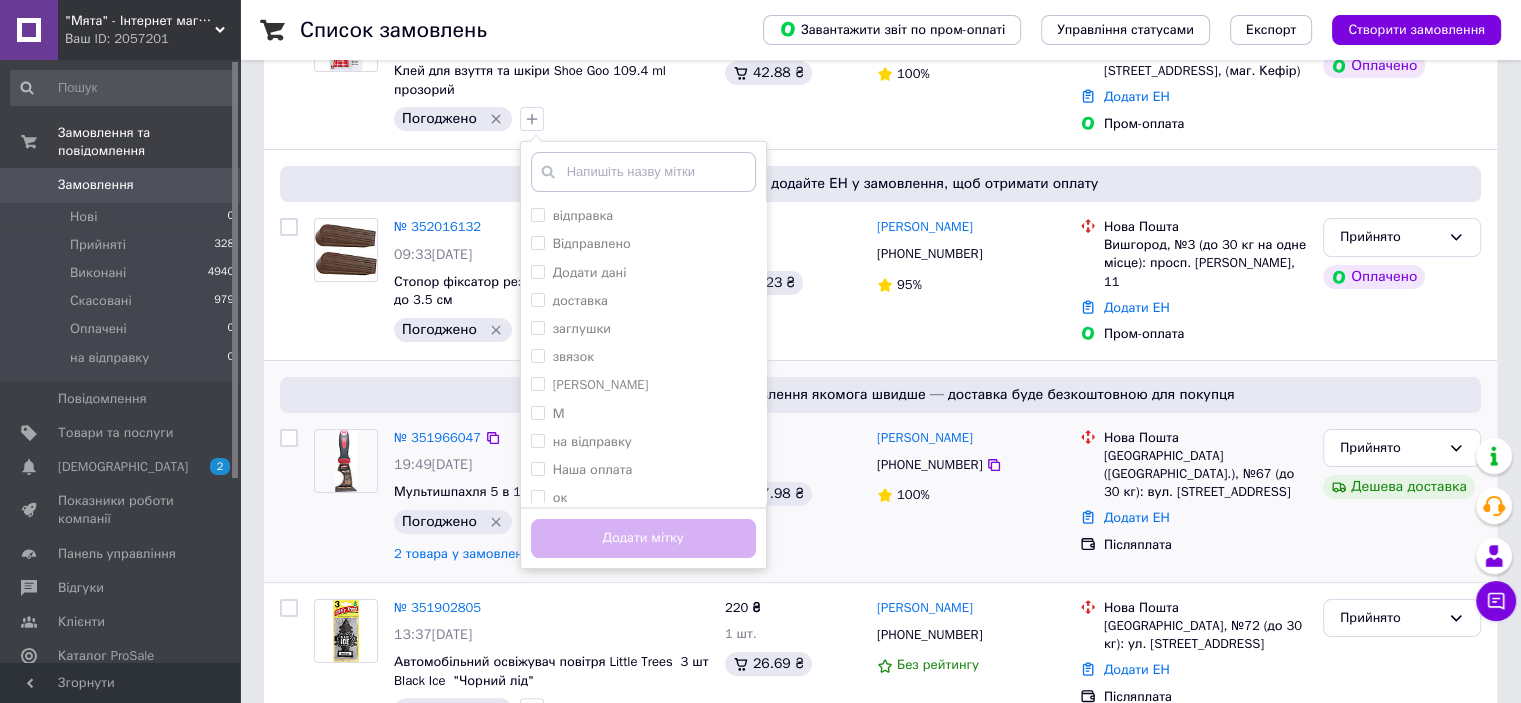 scroll, scrollTop: 300, scrollLeft: 0, axis: vertical 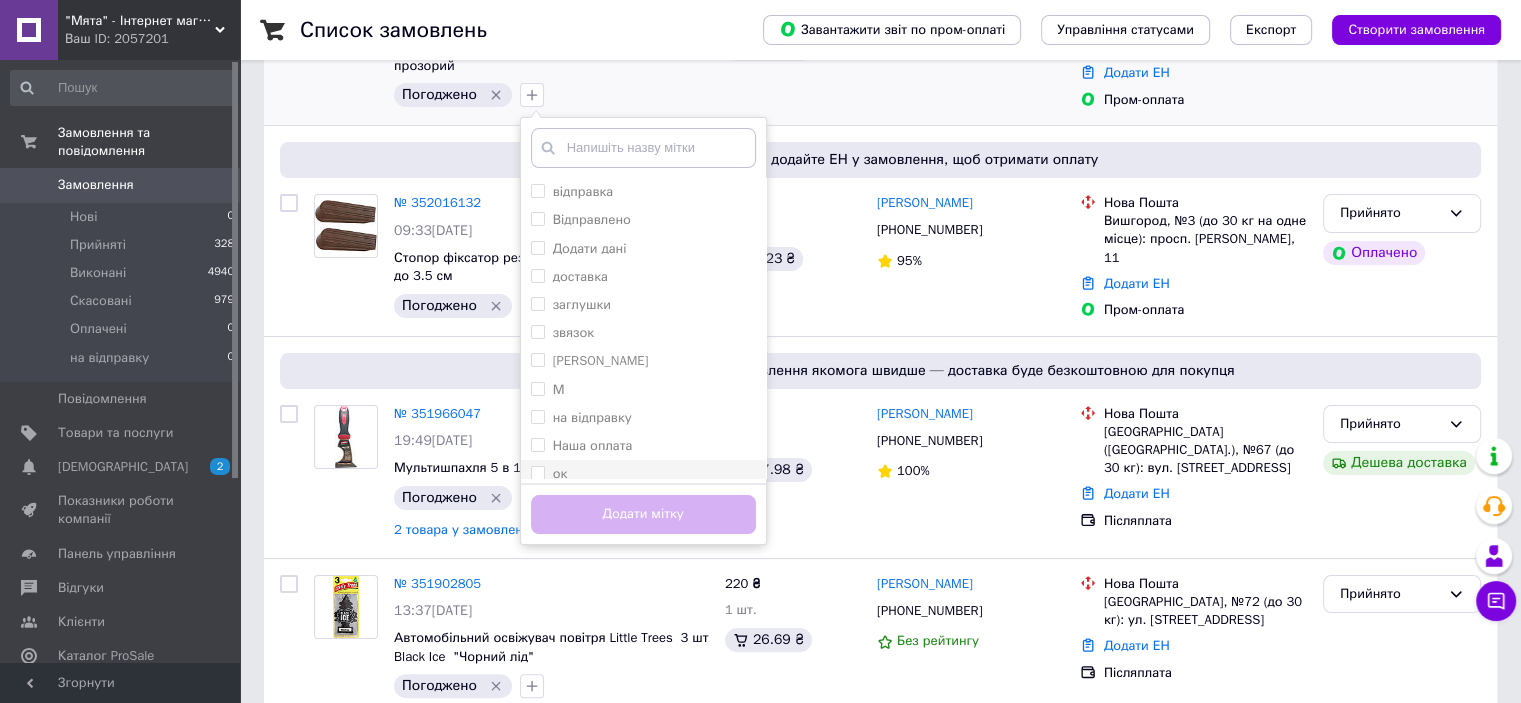 click on "ок" at bounding box center (537, 472) 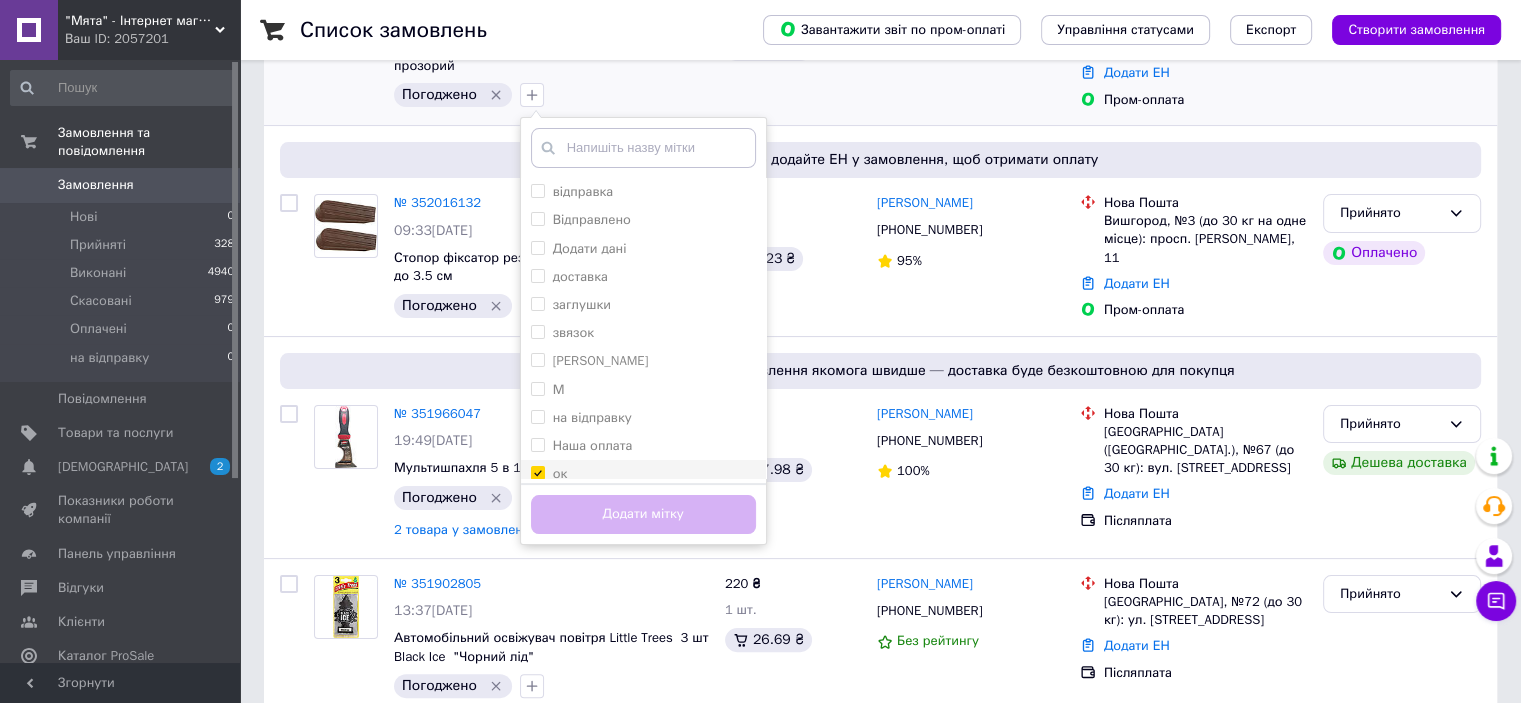 checkbox on "true" 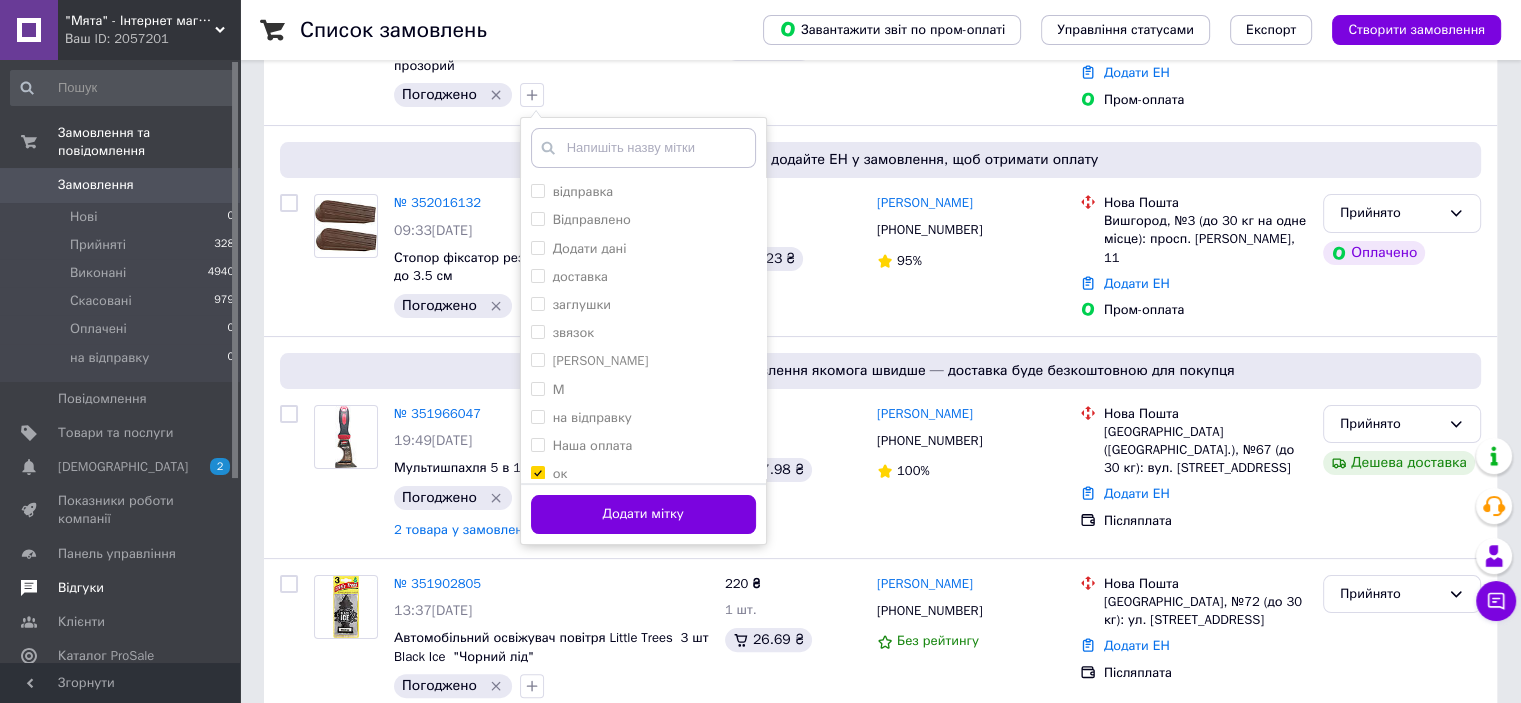drag, startPoint x: 600, startPoint y: 502, endPoint x: 28, endPoint y: 563, distance: 575.2434 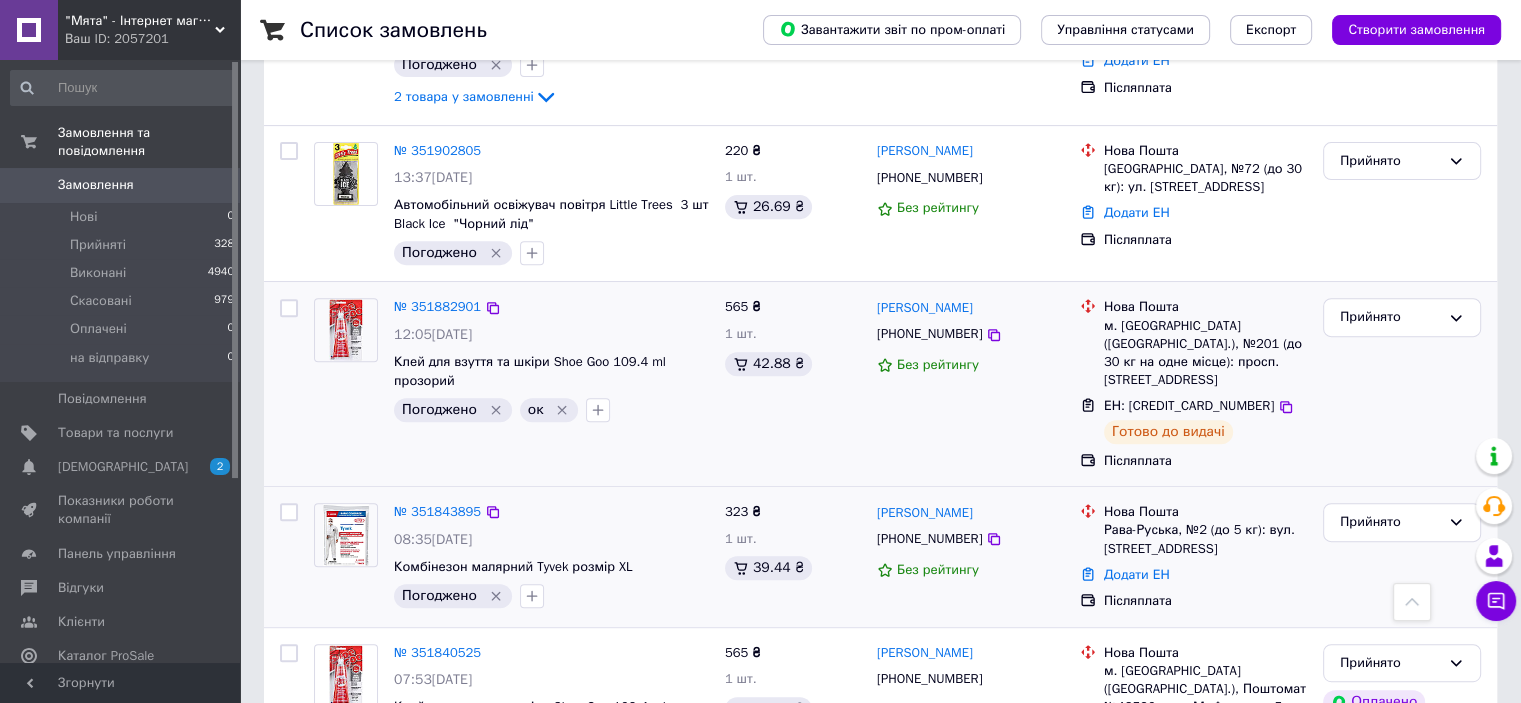 scroll, scrollTop: 700, scrollLeft: 0, axis: vertical 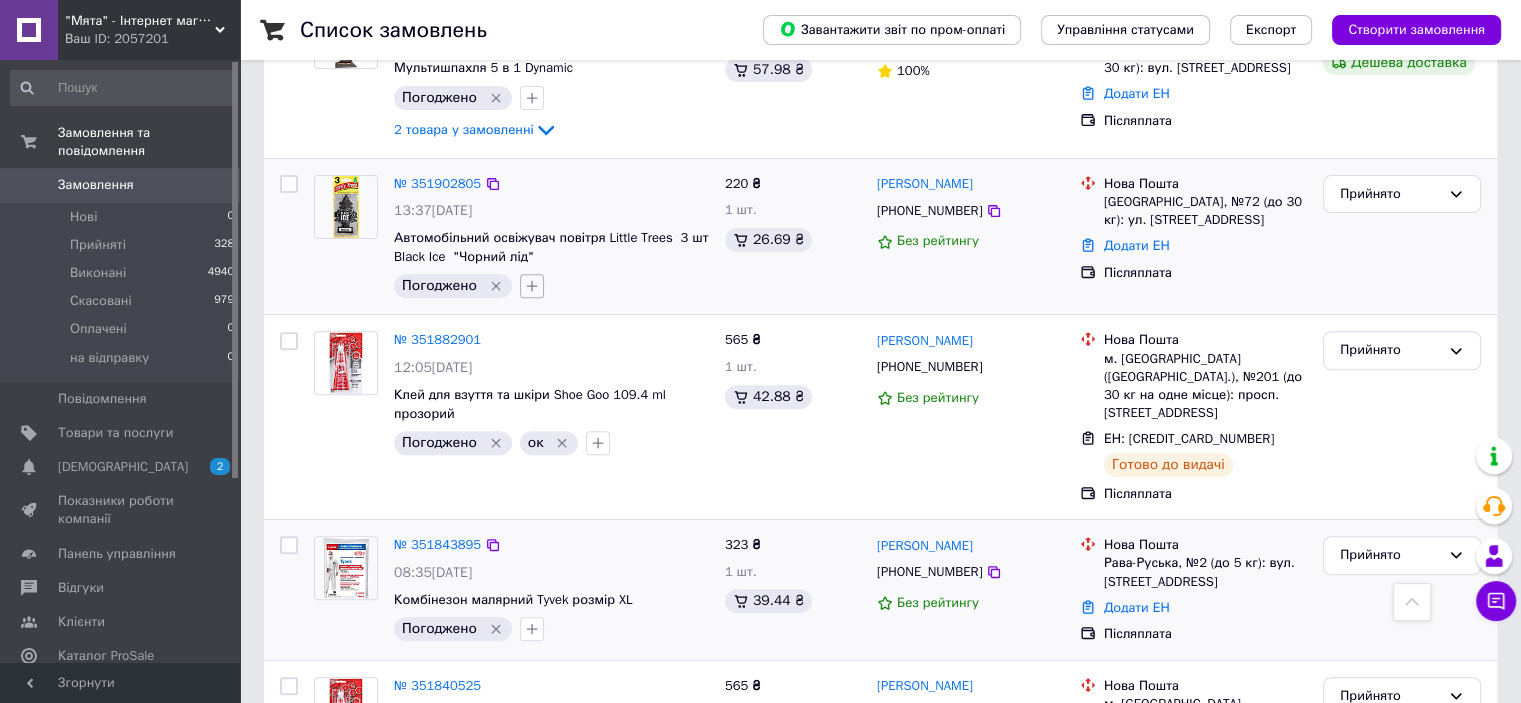 click 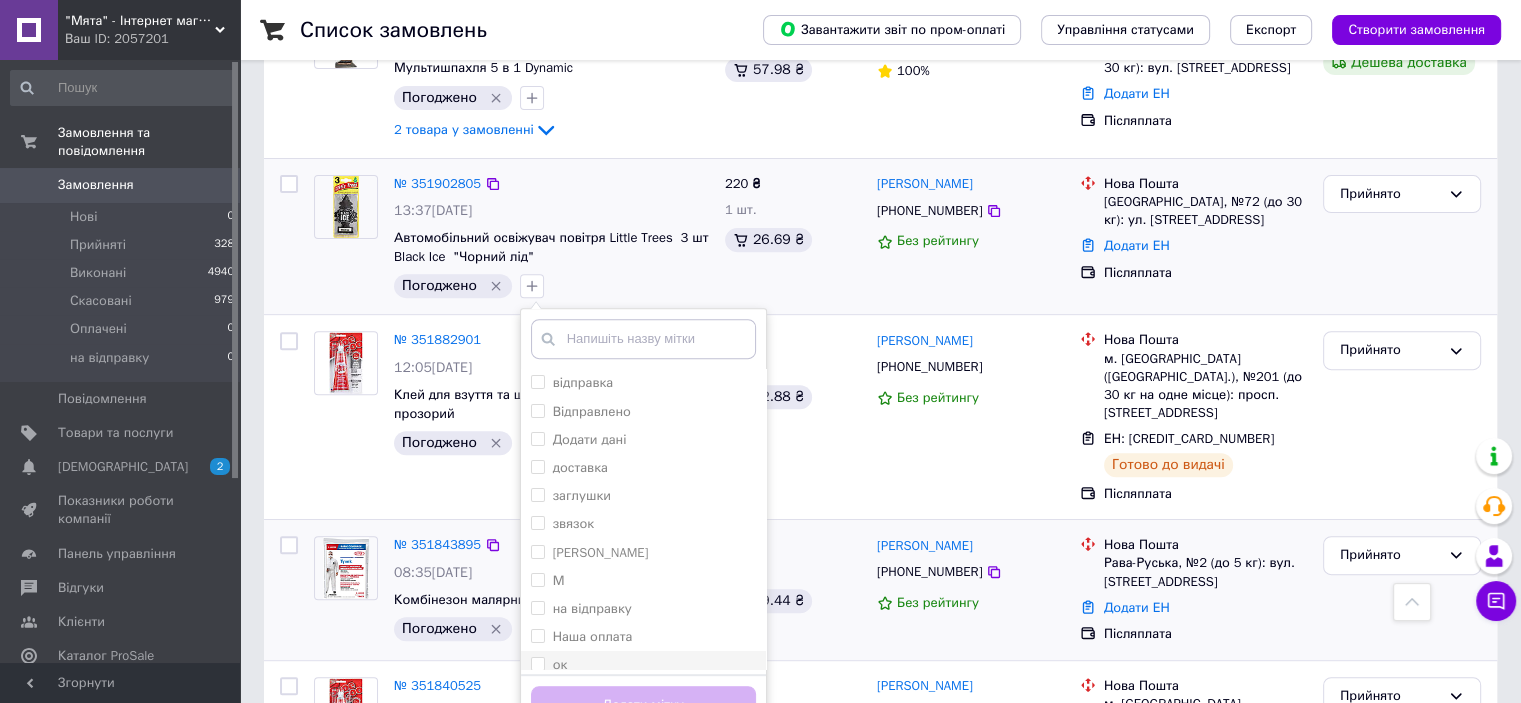 click on "ок" at bounding box center (537, 663) 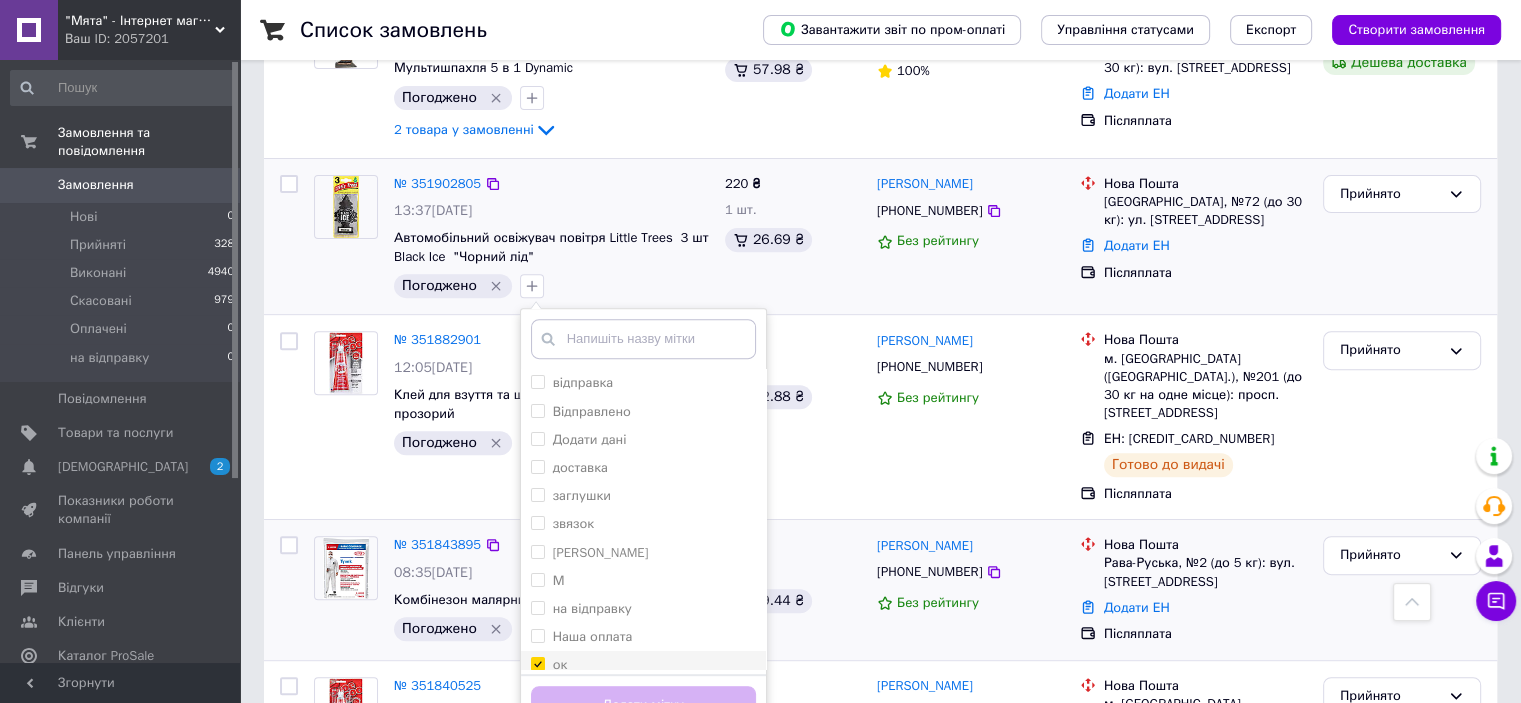 checkbox on "true" 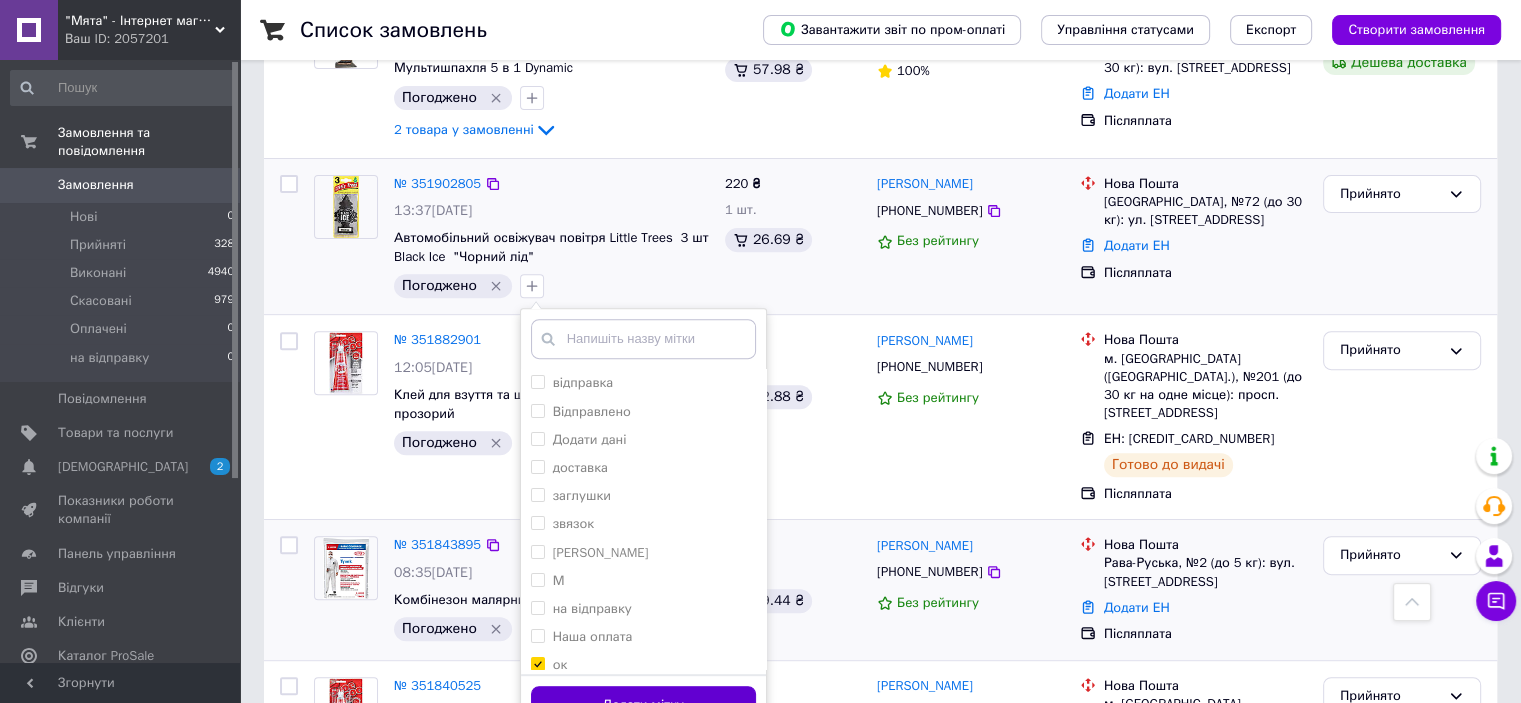 click on "Додати мітку" at bounding box center [643, 705] 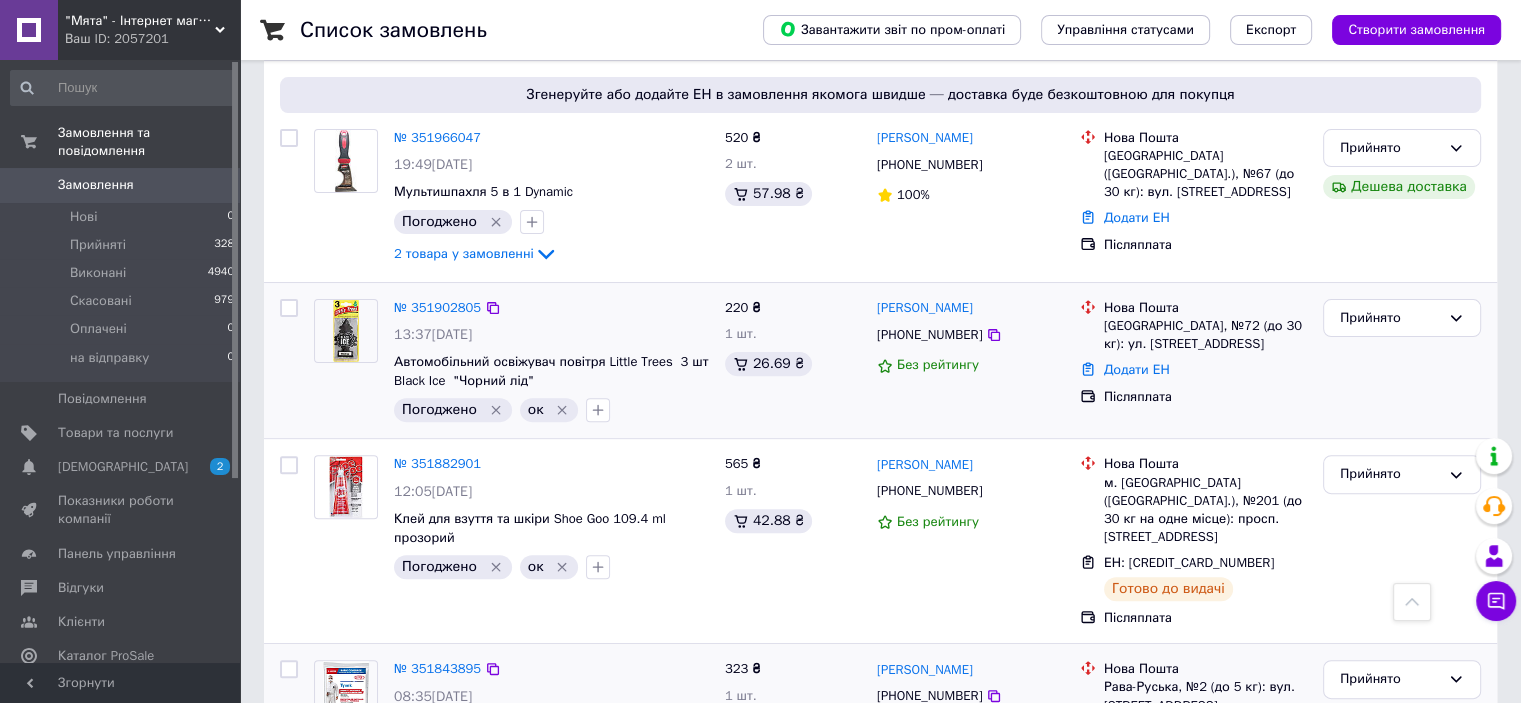 scroll, scrollTop: 500, scrollLeft: 0, axis: vertical 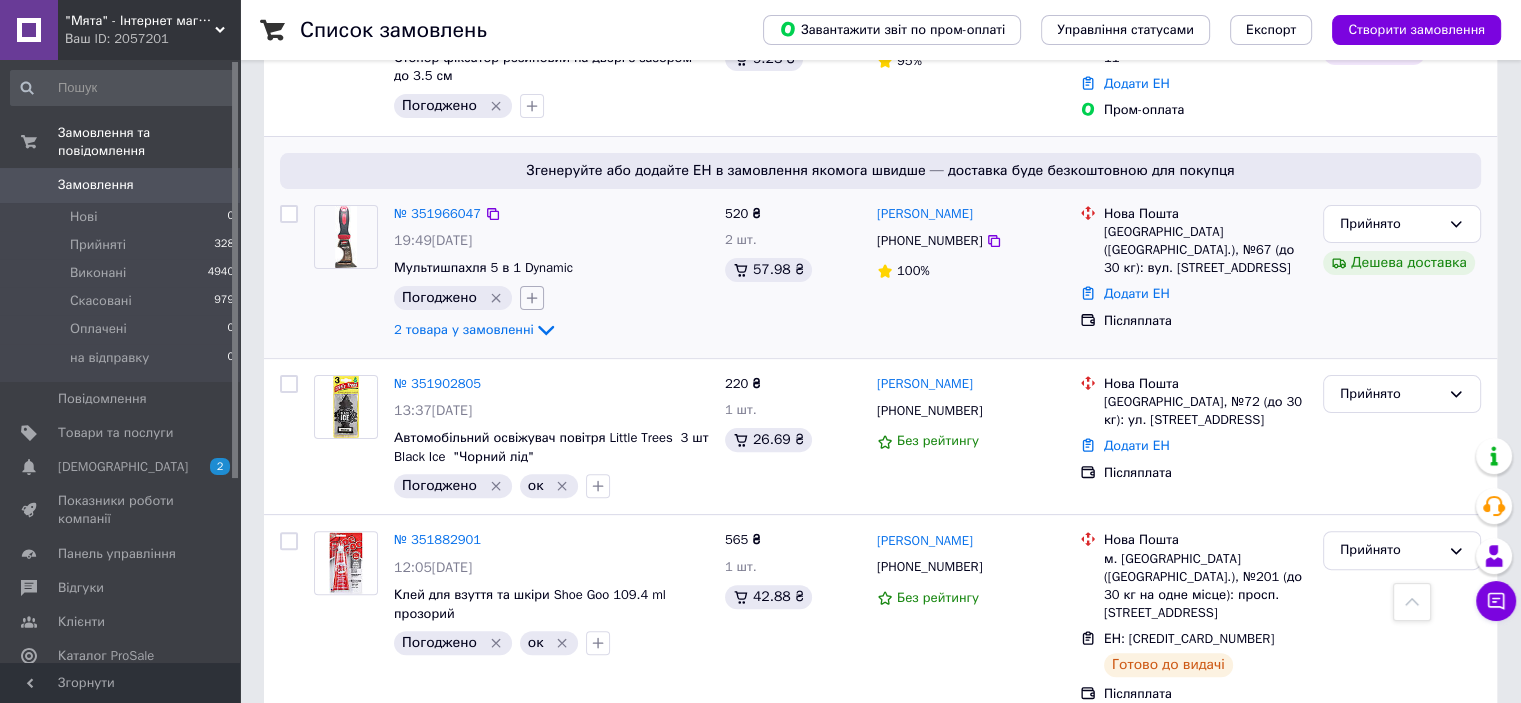 click 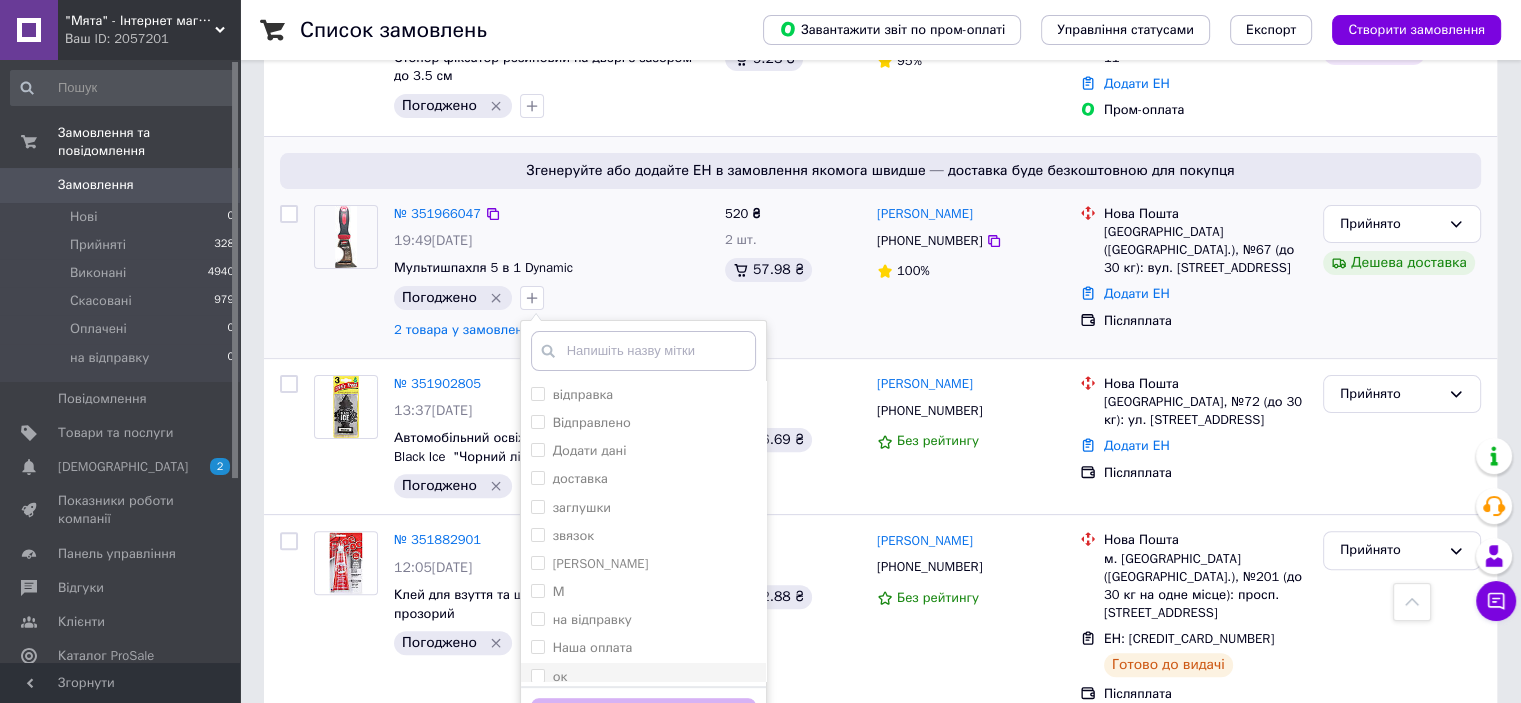 click on "ок" at bounding box center [537, 675] 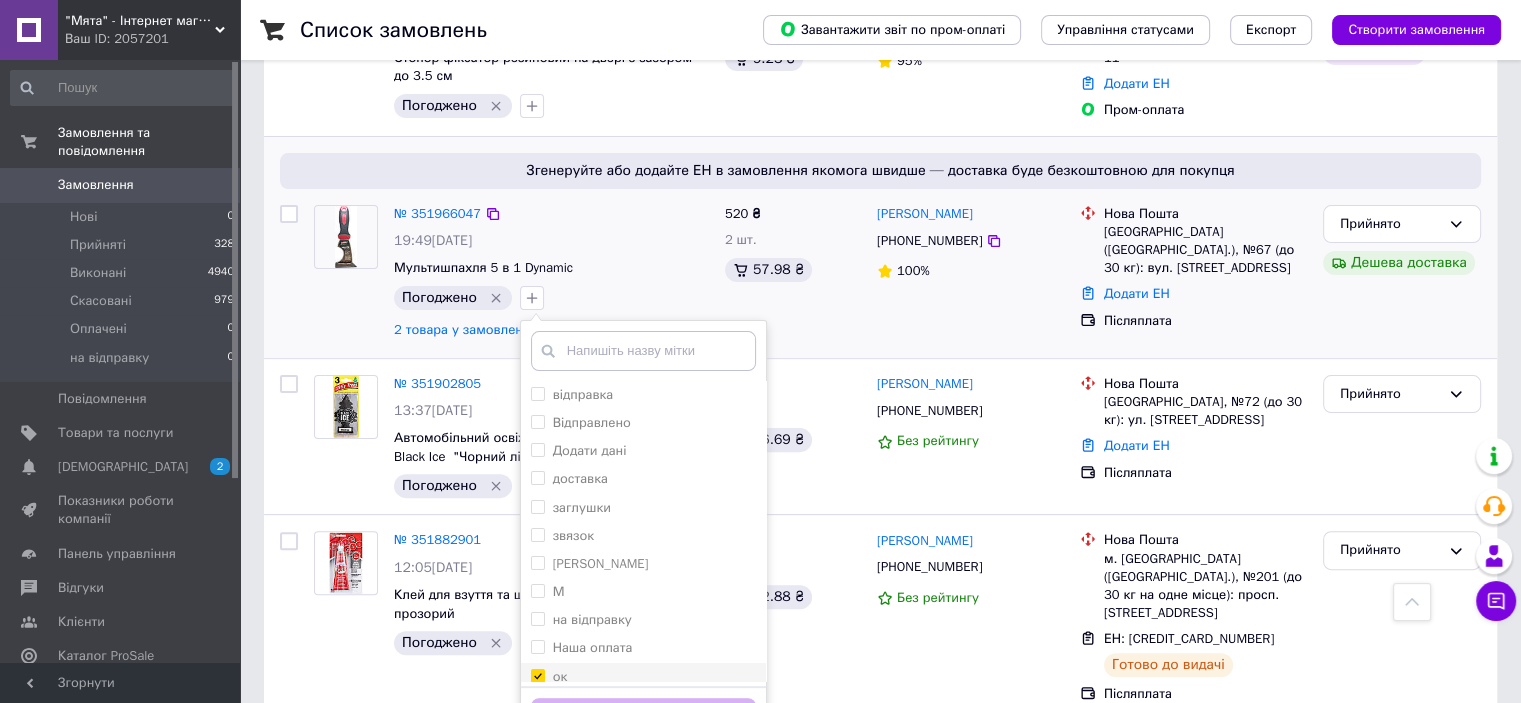 checkbox on "true" 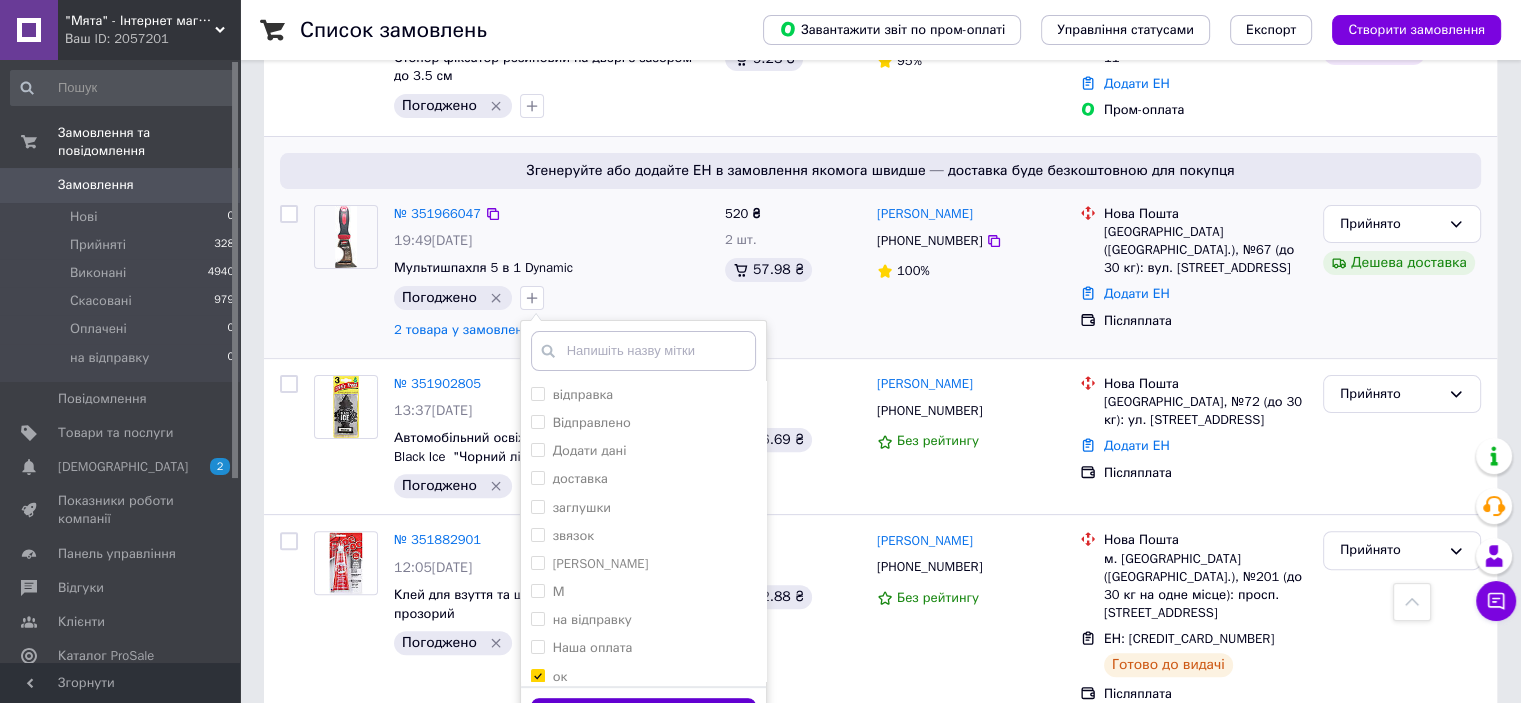 click on "Додати мітку" at bounding box center (643, 717) 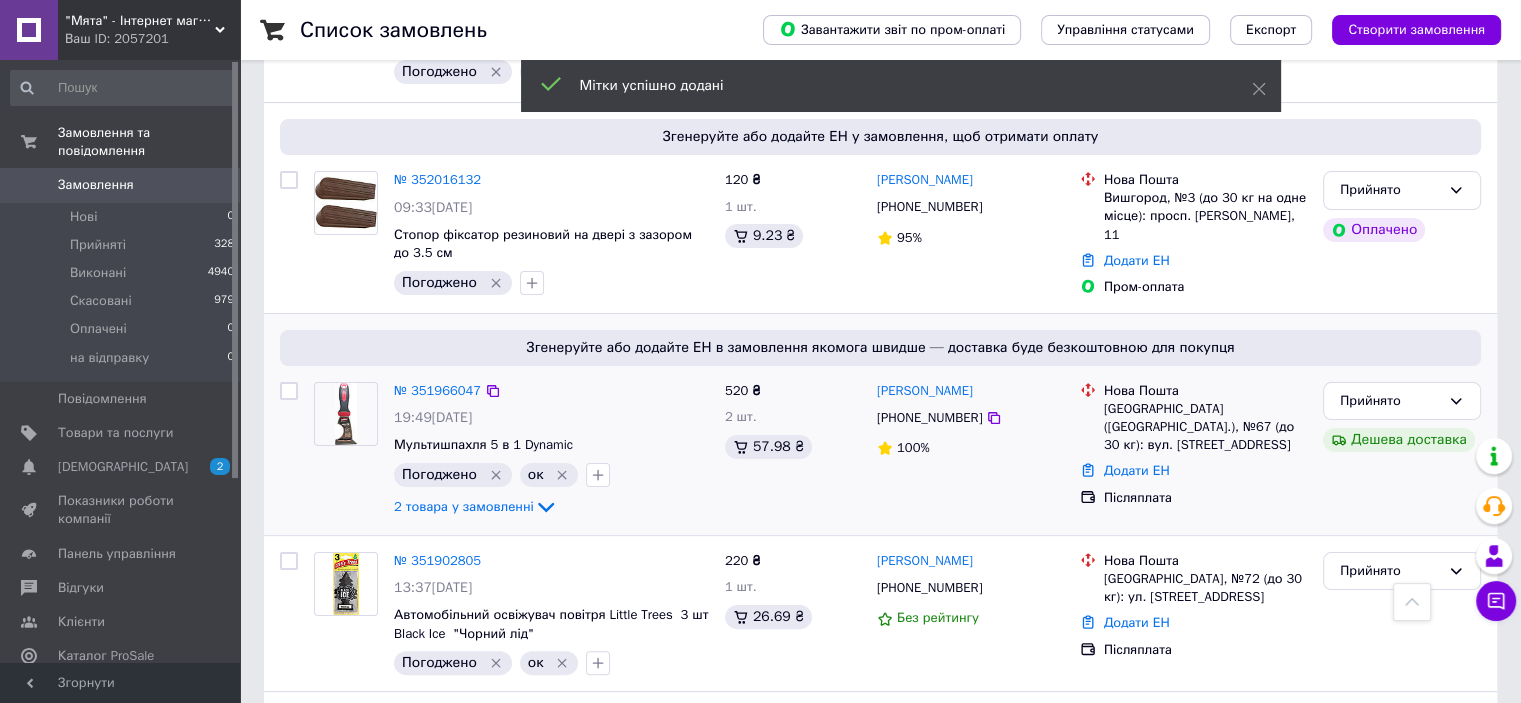 scroll, scrollTop: 300, scrollLeft: 0, axis: vertical 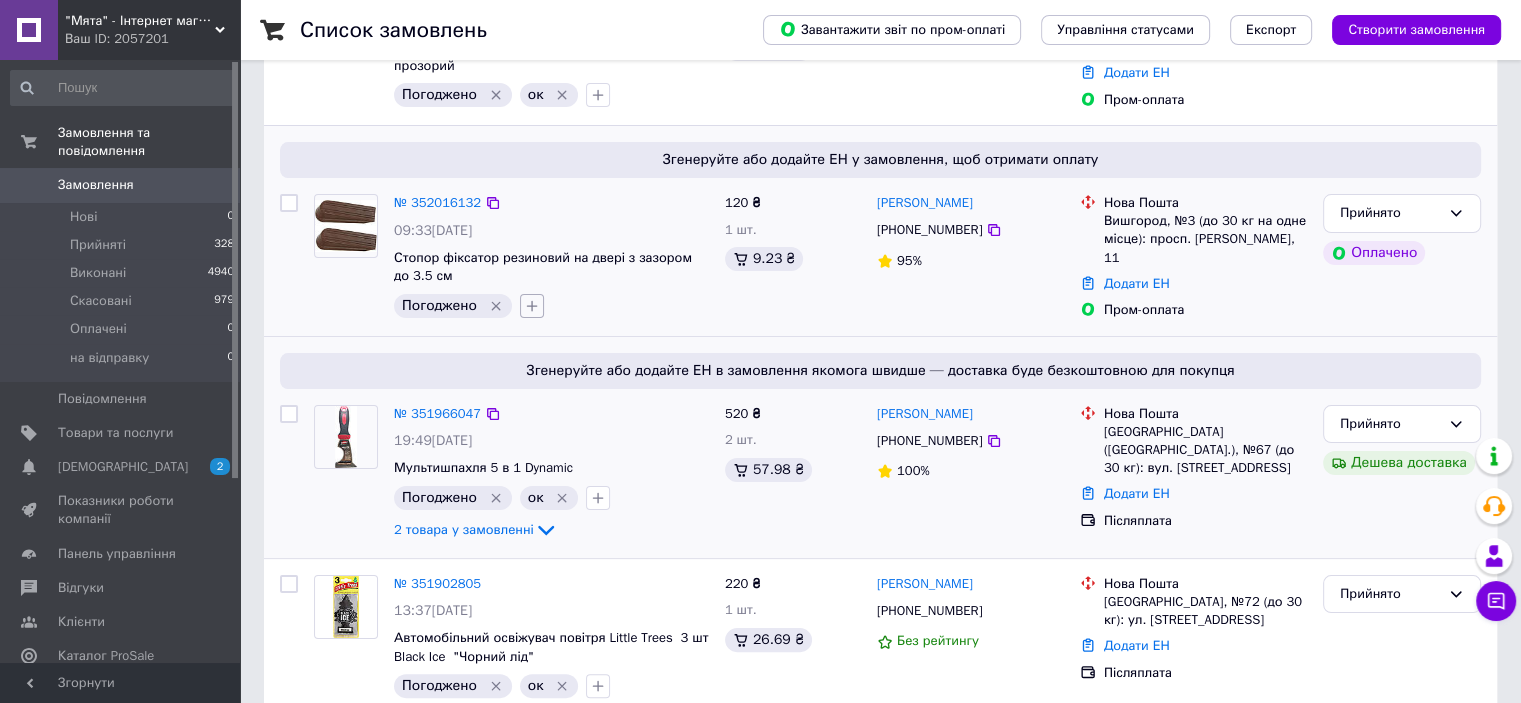 click 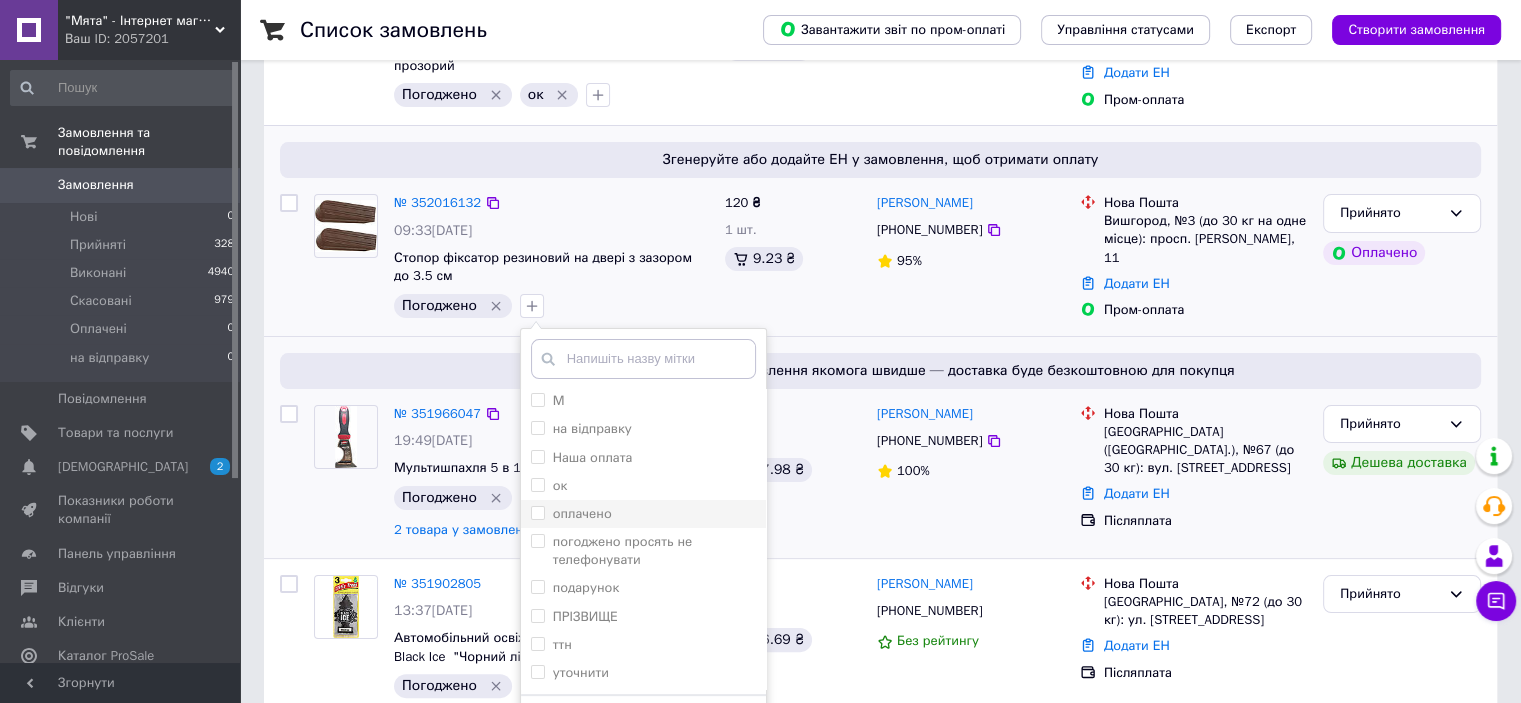 scroll, scrollTop: 200, scrollLeft: 0, axis: vertical 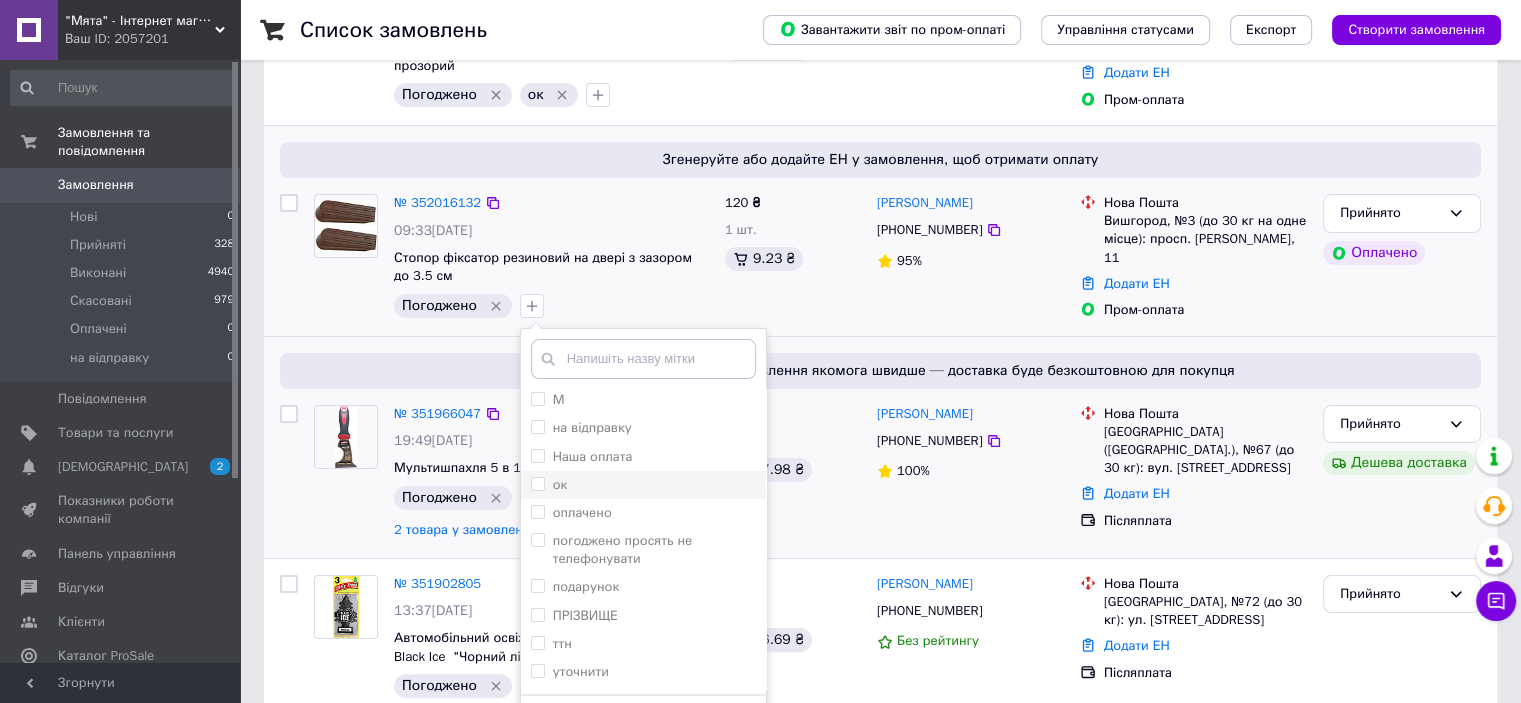 click on "ок" at bounding box center (537, 483) 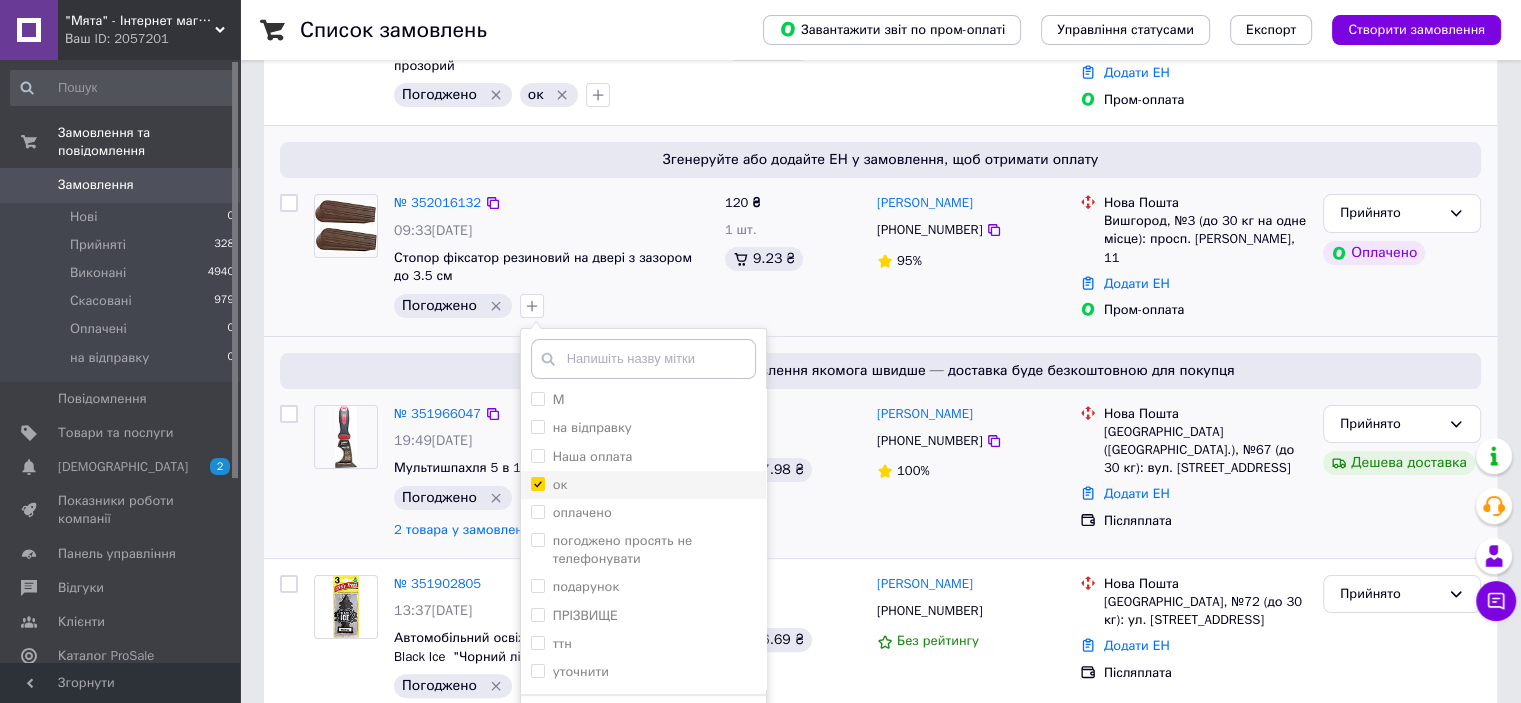 checkbox on "true" 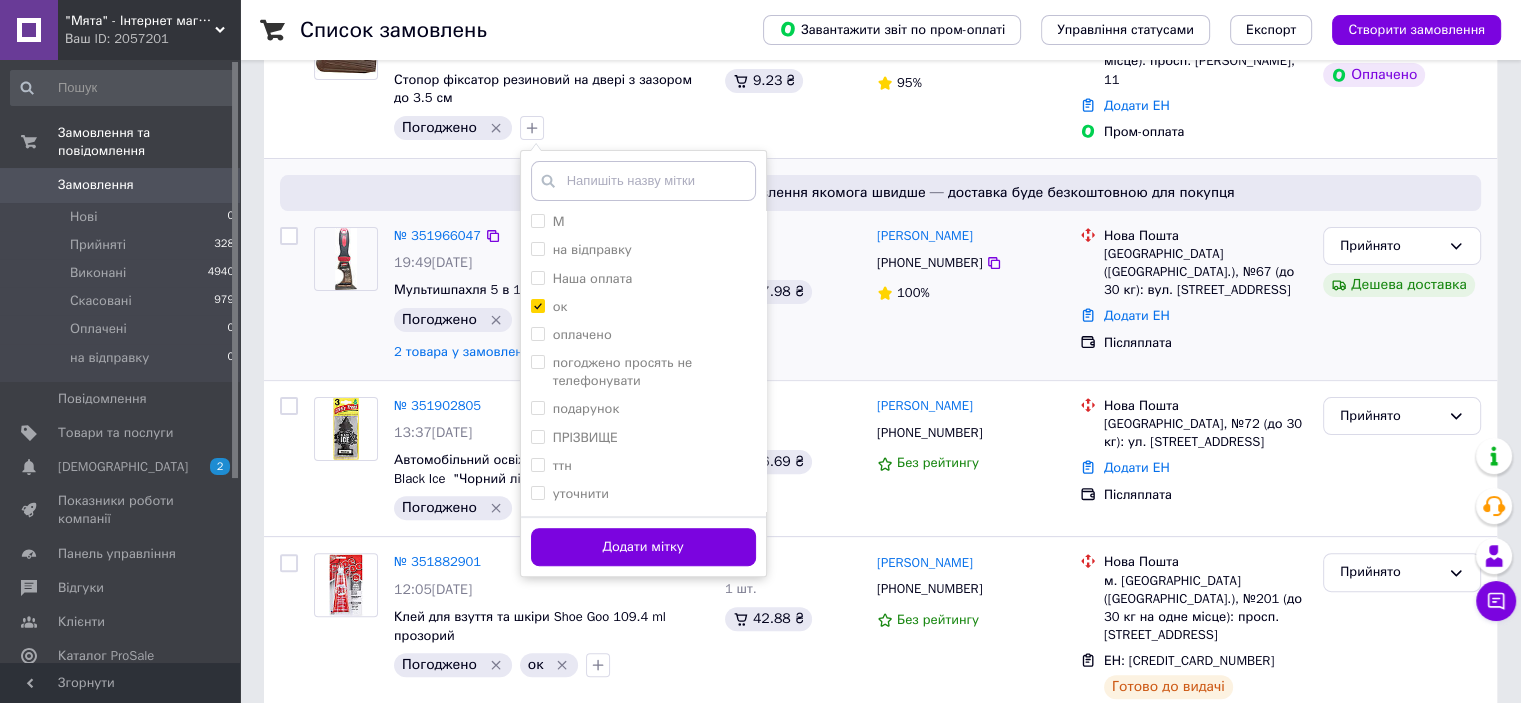 scroll, scrollTop: 500, scrollLeft: 0, axis: vertical 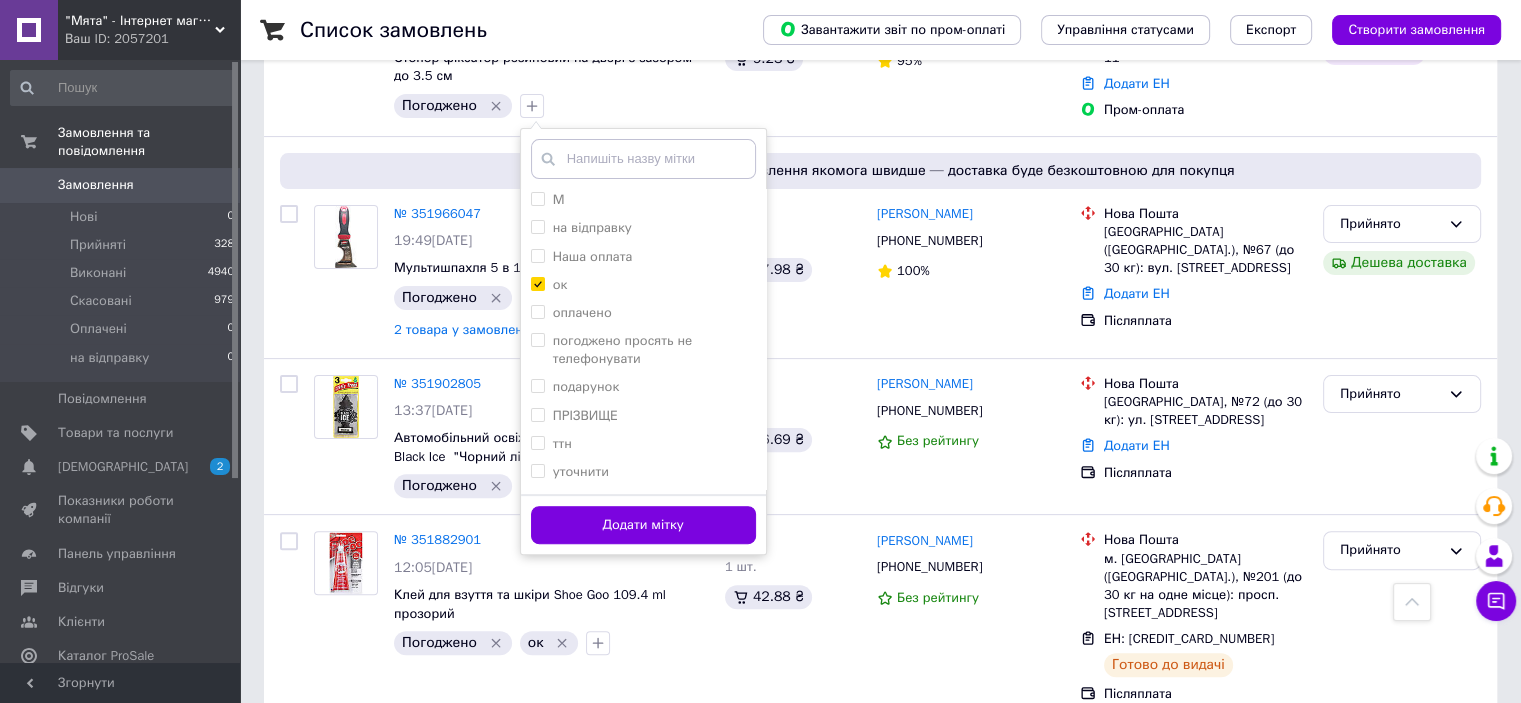 drag, startPoint x: 667, startPoint y: 515, endPoint x: 260, endPoint y: 17, distance: 643.1586 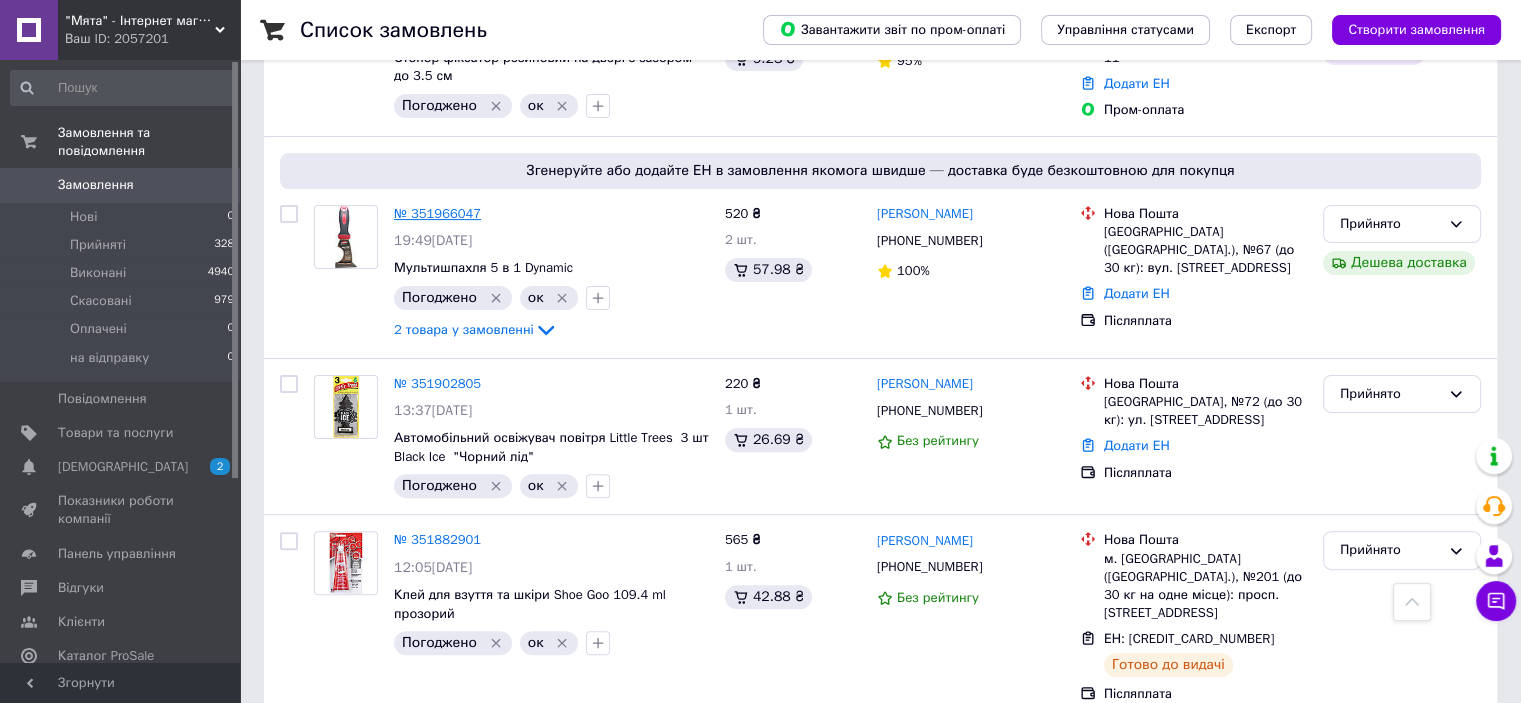 click on "№ 351966047" at bounding box center (437, 213) 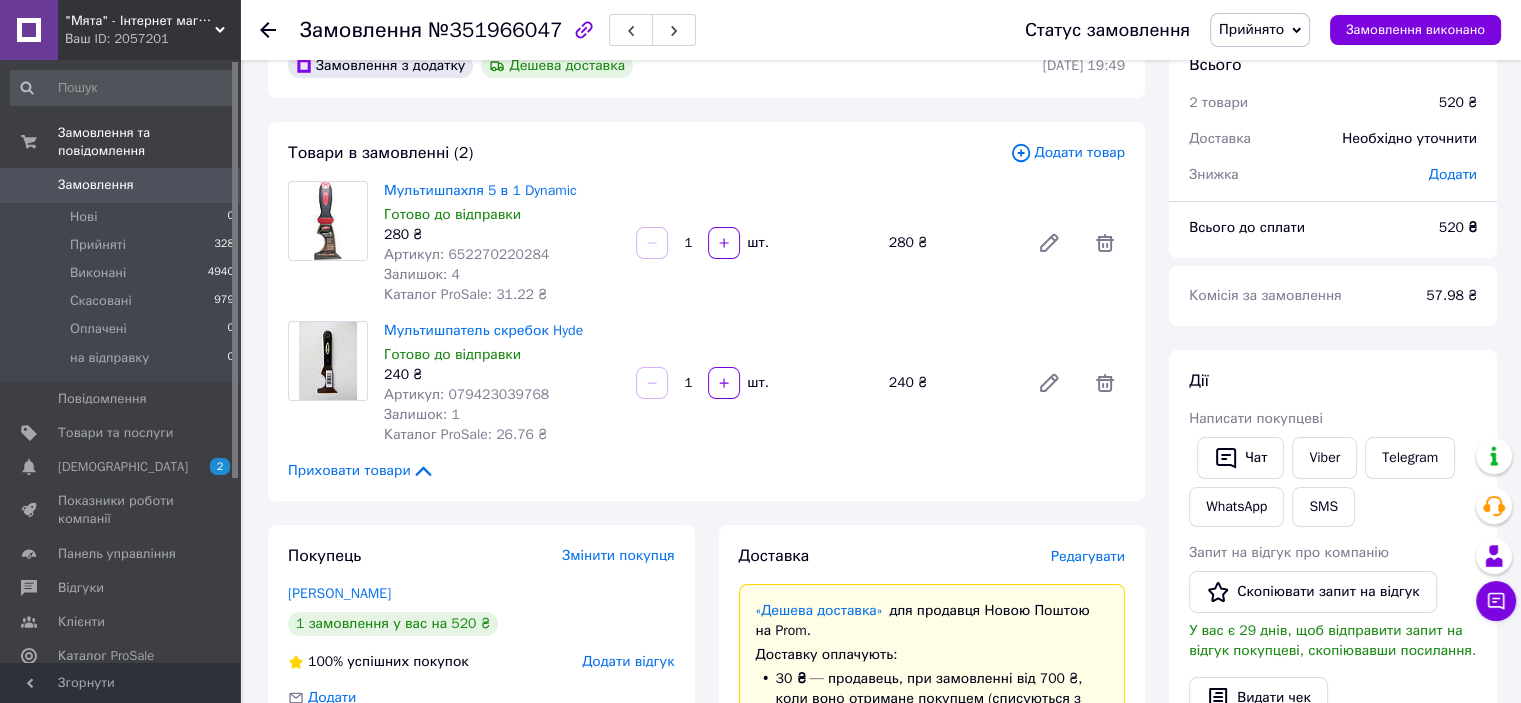 scroll, scrollTop: 0, scrollLeft: 0, axis: both 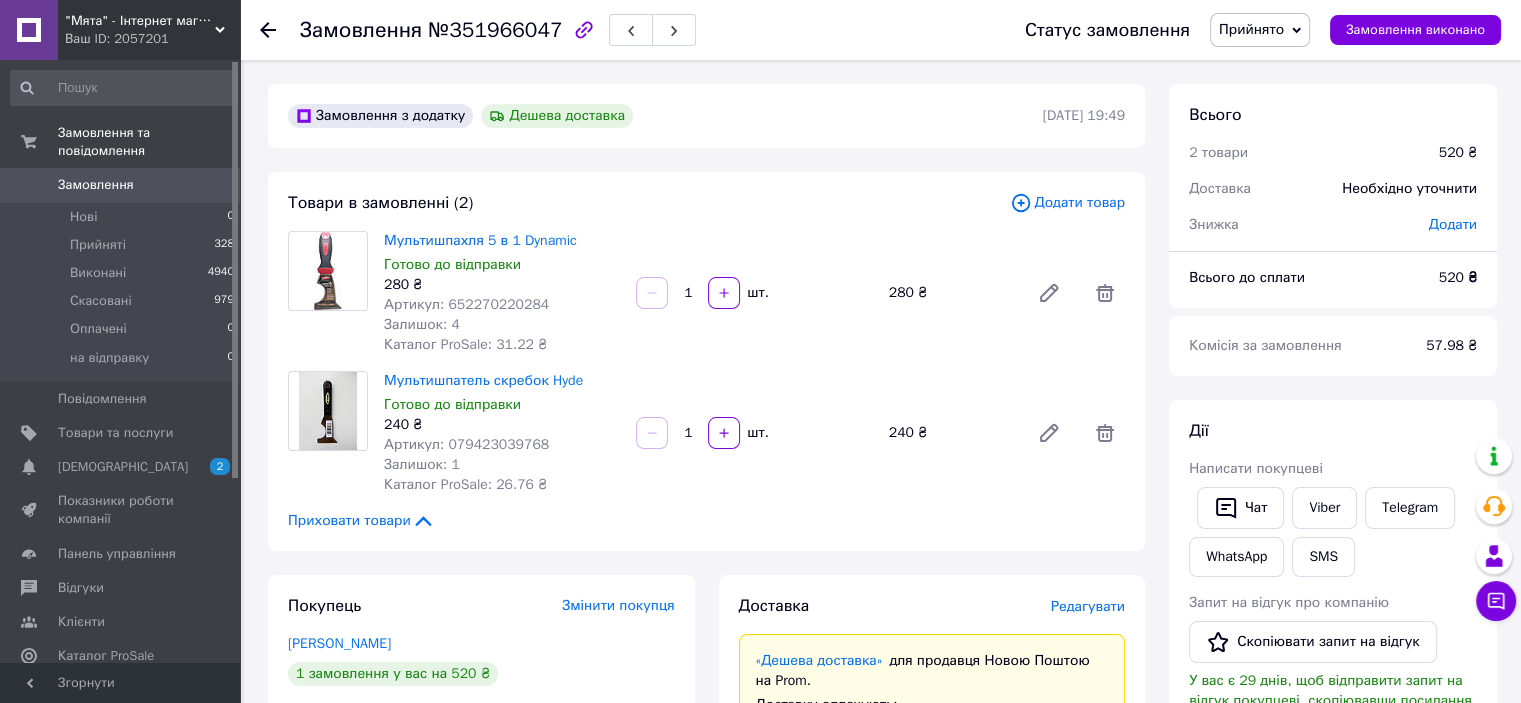 click 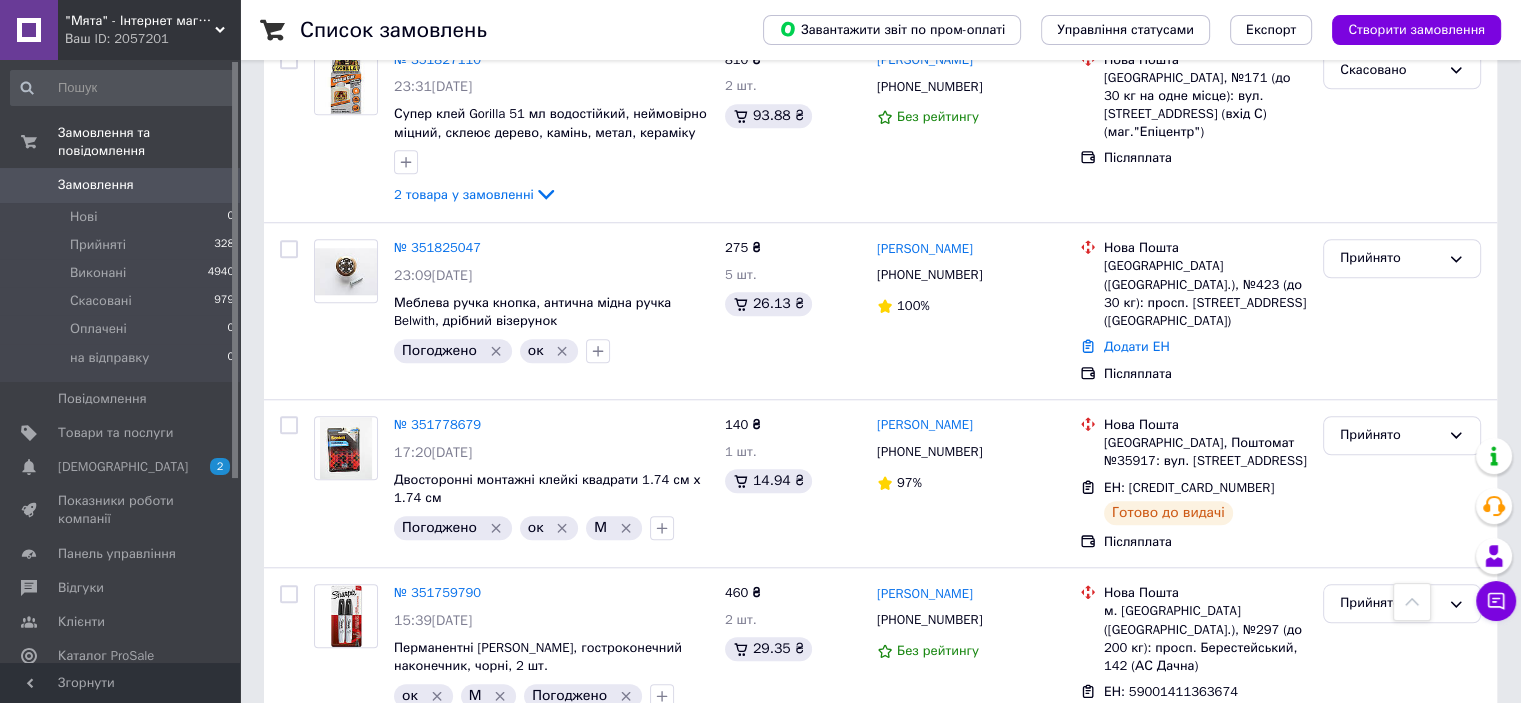 scroll, scrollTop: 1700, scrollLeft: 0, axis: vertical 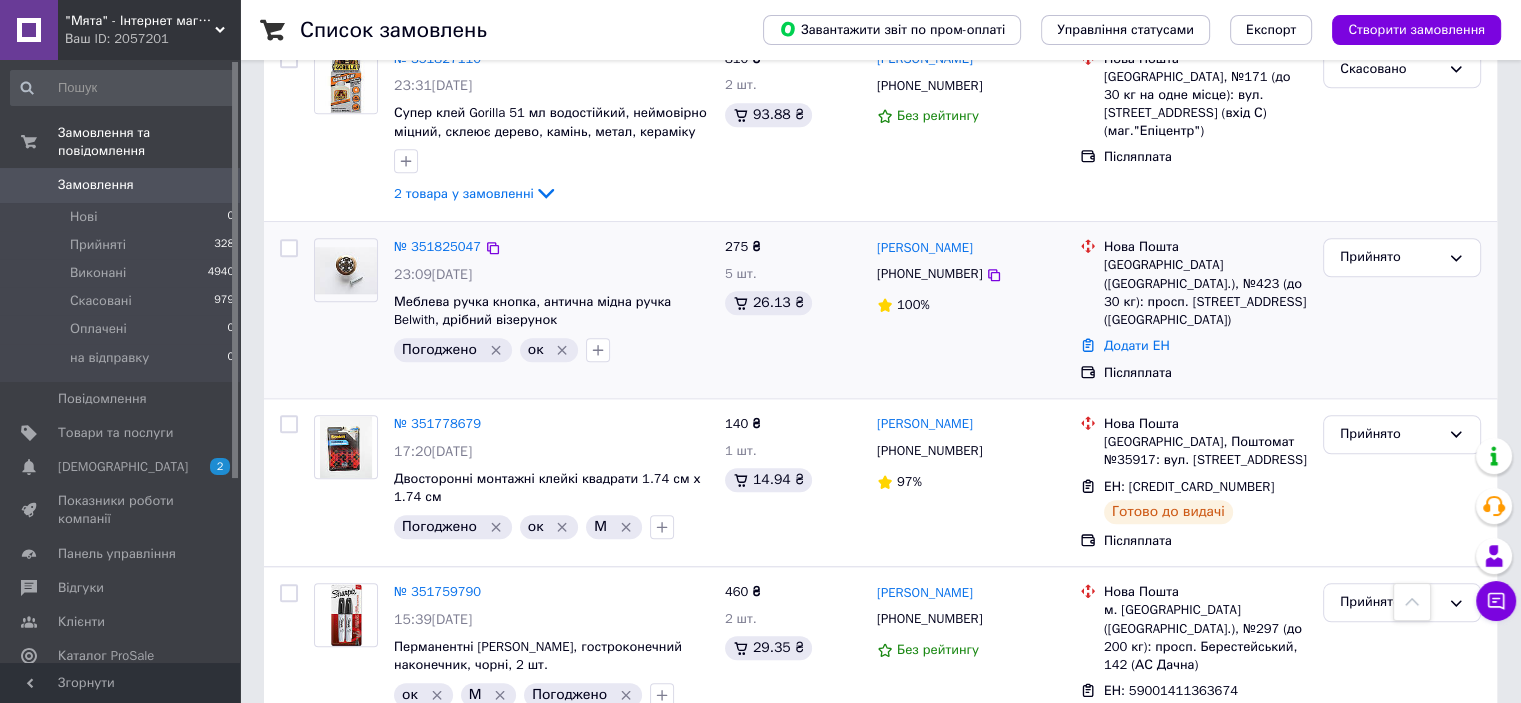 drag, startPoint x: 988, startPoint y: 196, endPoint x: 870, endPoint y: 202, distance: 118.15244 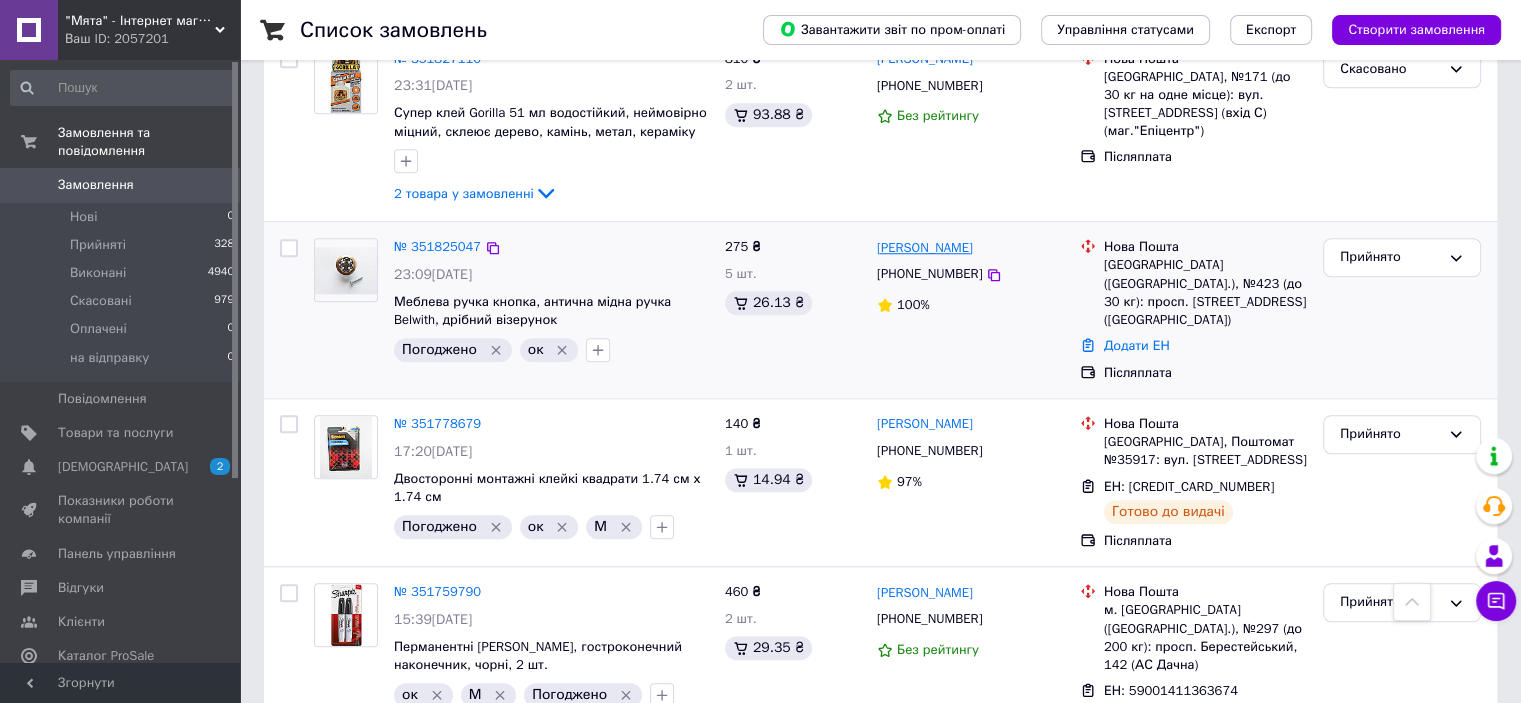 copy on "[PERSON_NAME]" 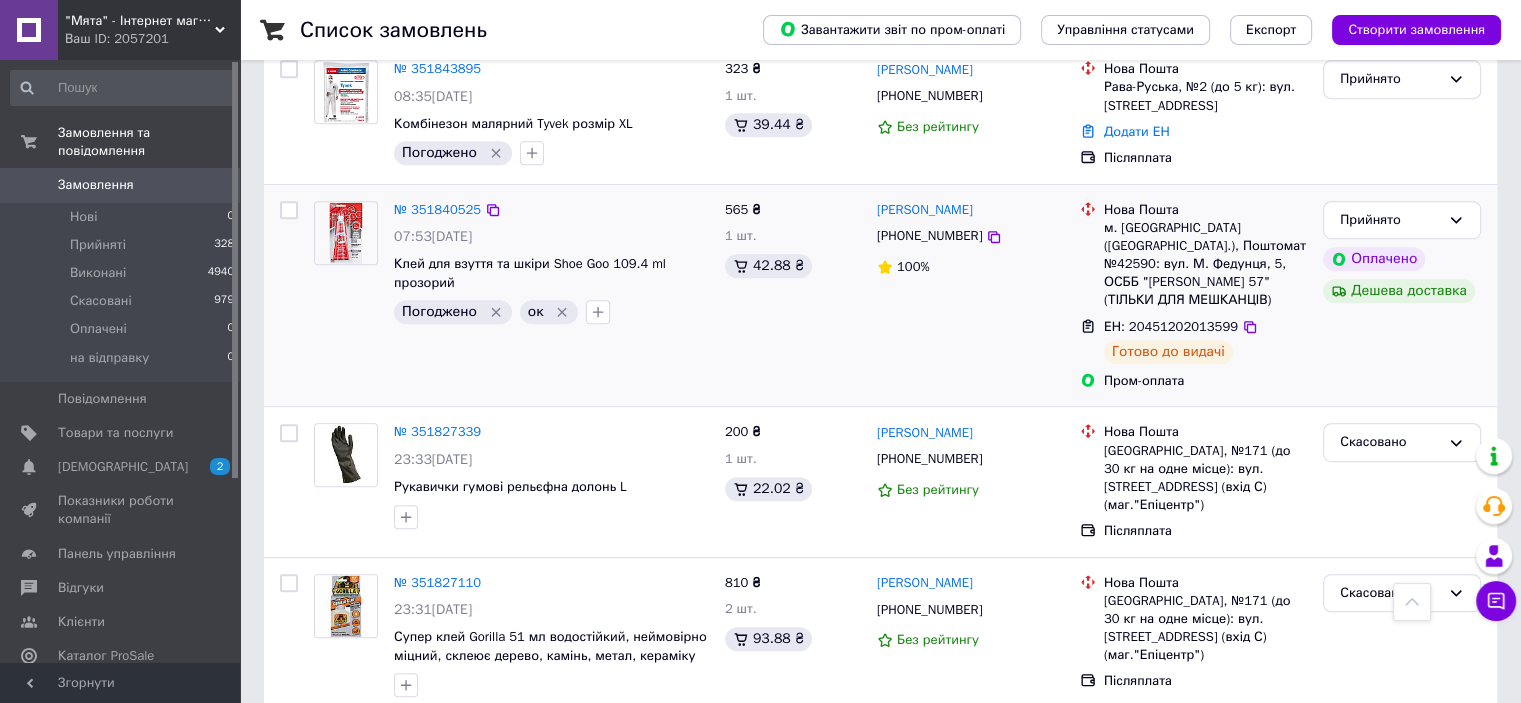 scroll, scrollTop: 1100, scrollLeft: 0, axis: vertical 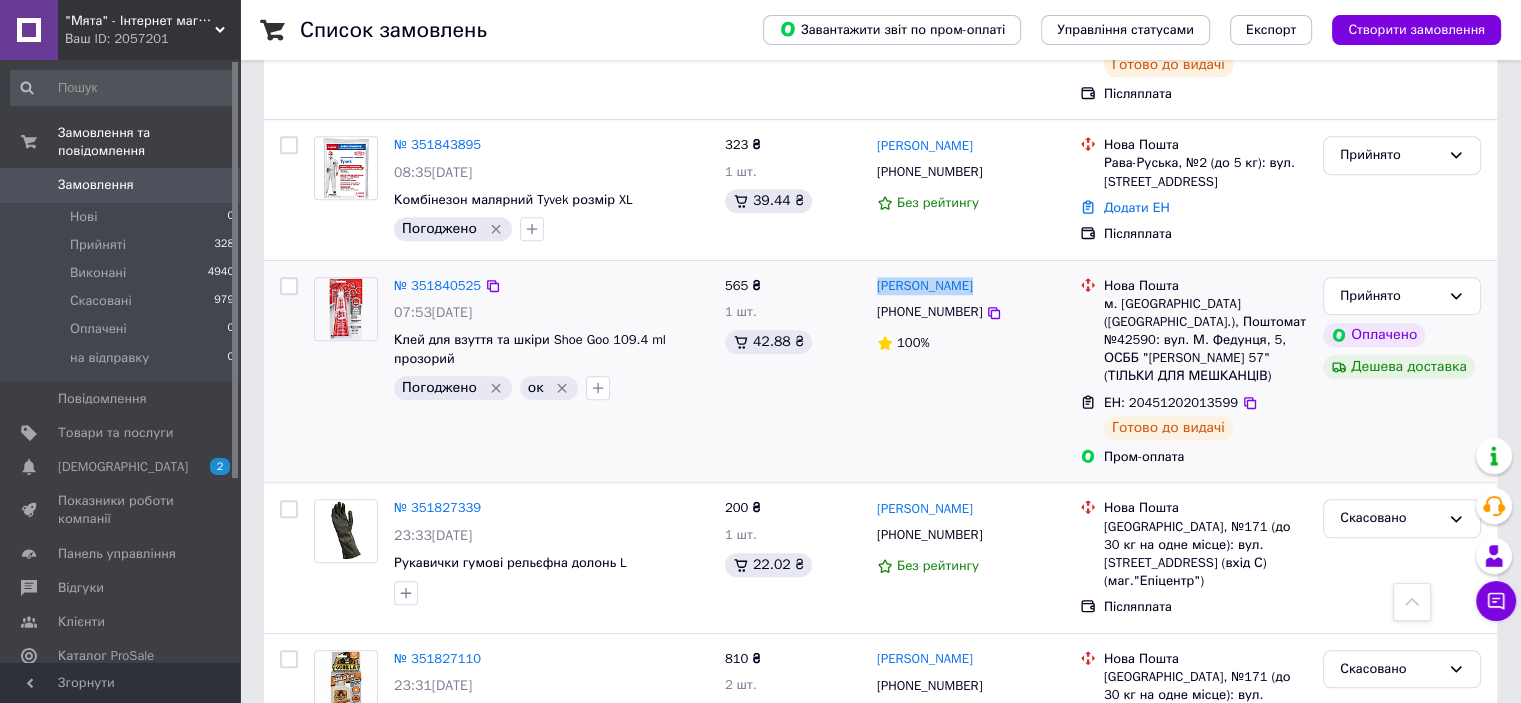 drag, startPoint x: 975, startPoint y: 263, endPoint x: 876, endPoint y: 266, distance: 99.04544 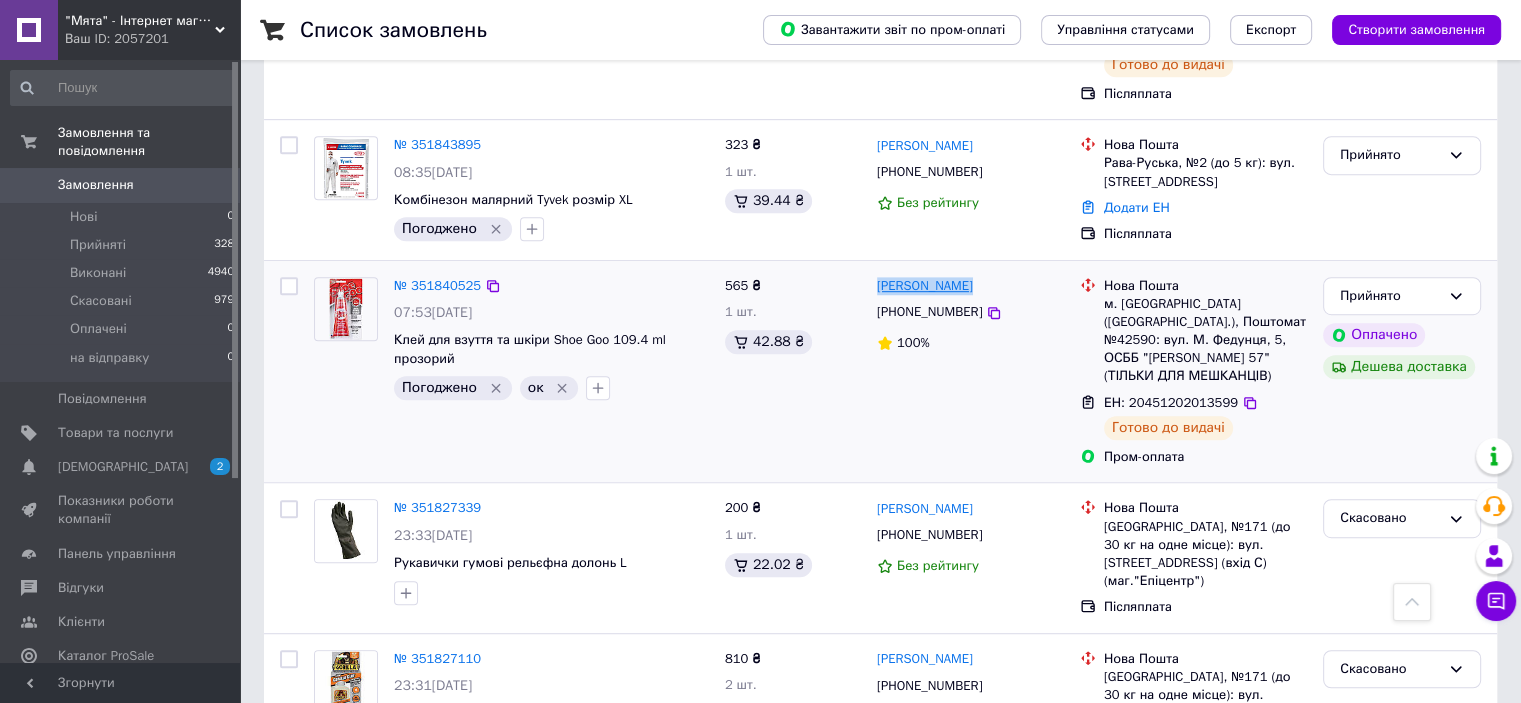 copy on "[PERSON_NAME]" 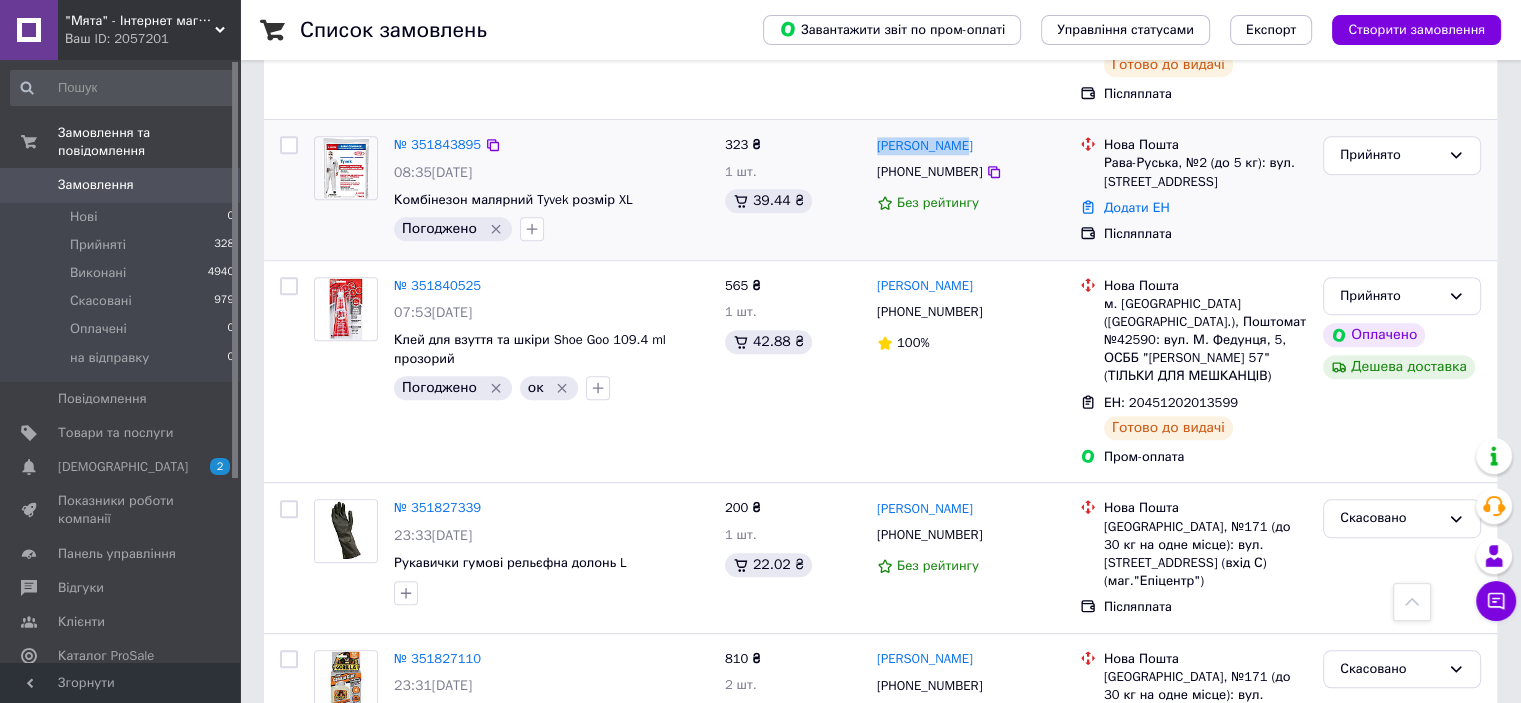 drag, startPoint x: 964, startPoint y: 123, endPoint x: 875, endPoint y: 129, distance: 89.20202 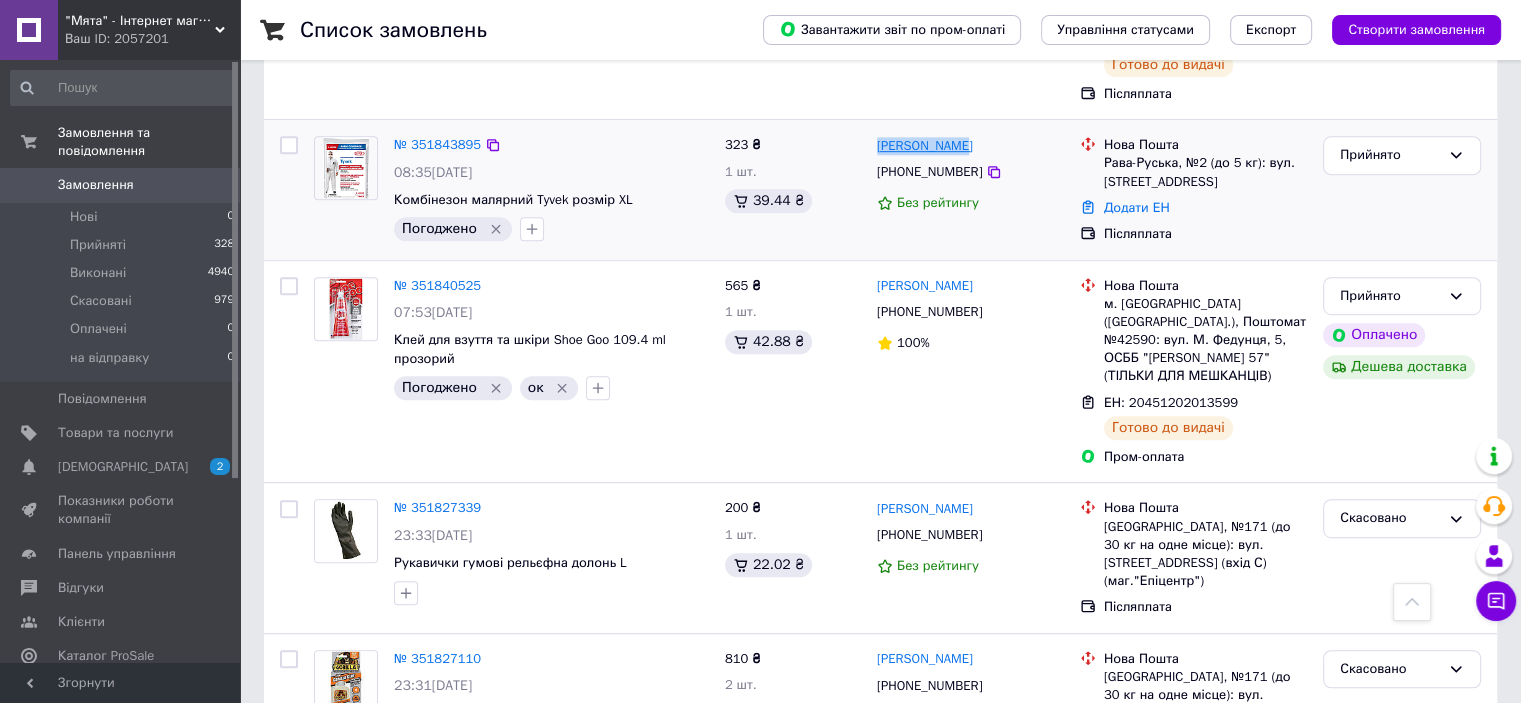 copy on "[PERSON_NAME]" 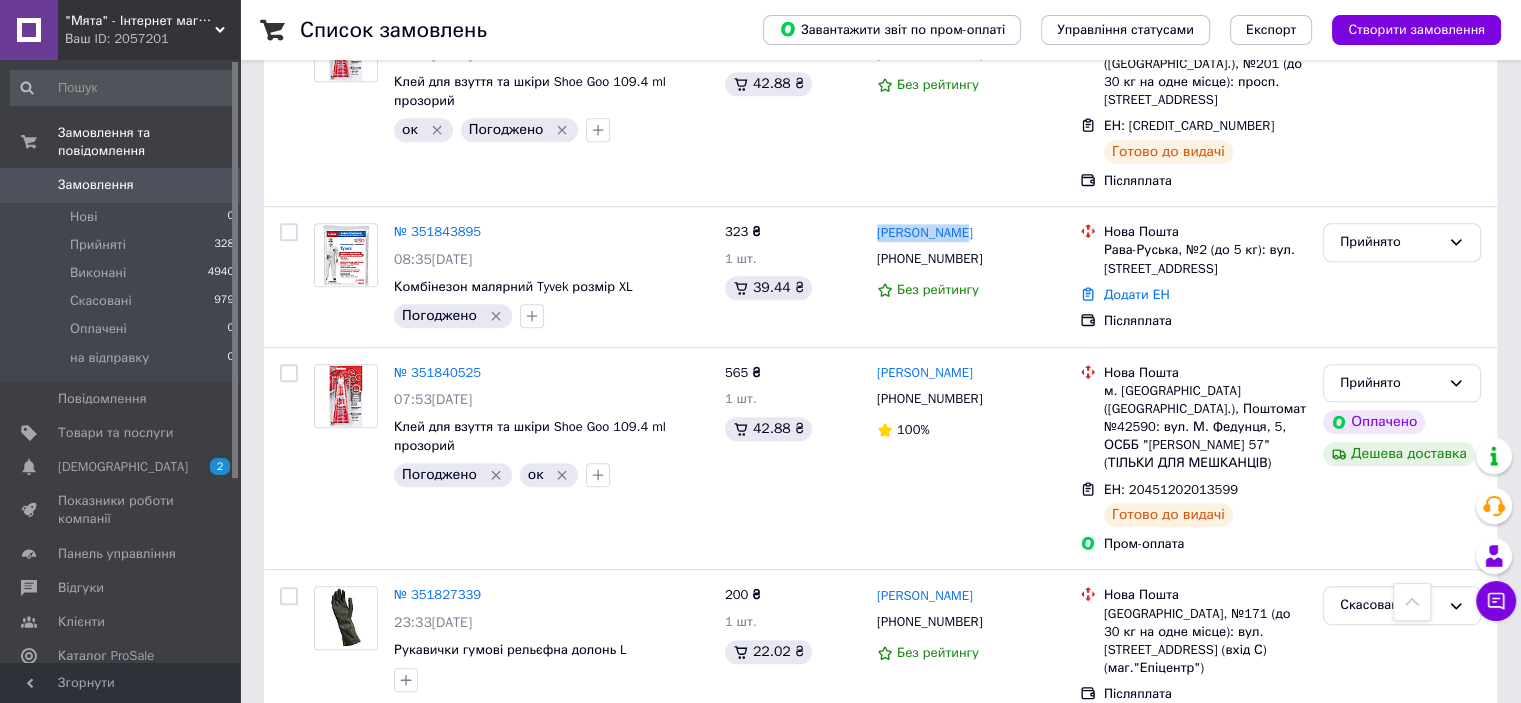 scroll, scrollTop: 900, scrollLeft: 0, axis: vertical 